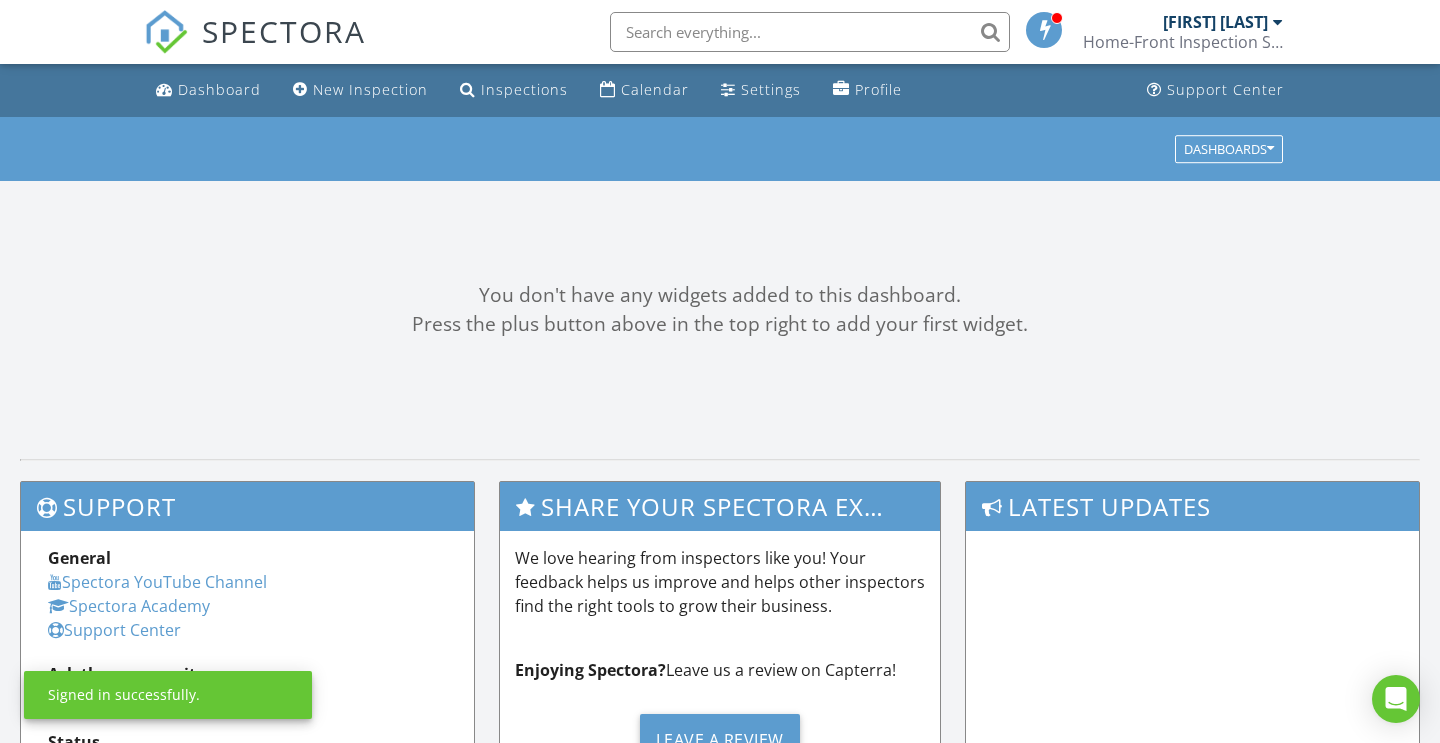 scroll, scrollTop: 0, scrollLeft: 0, axis: both 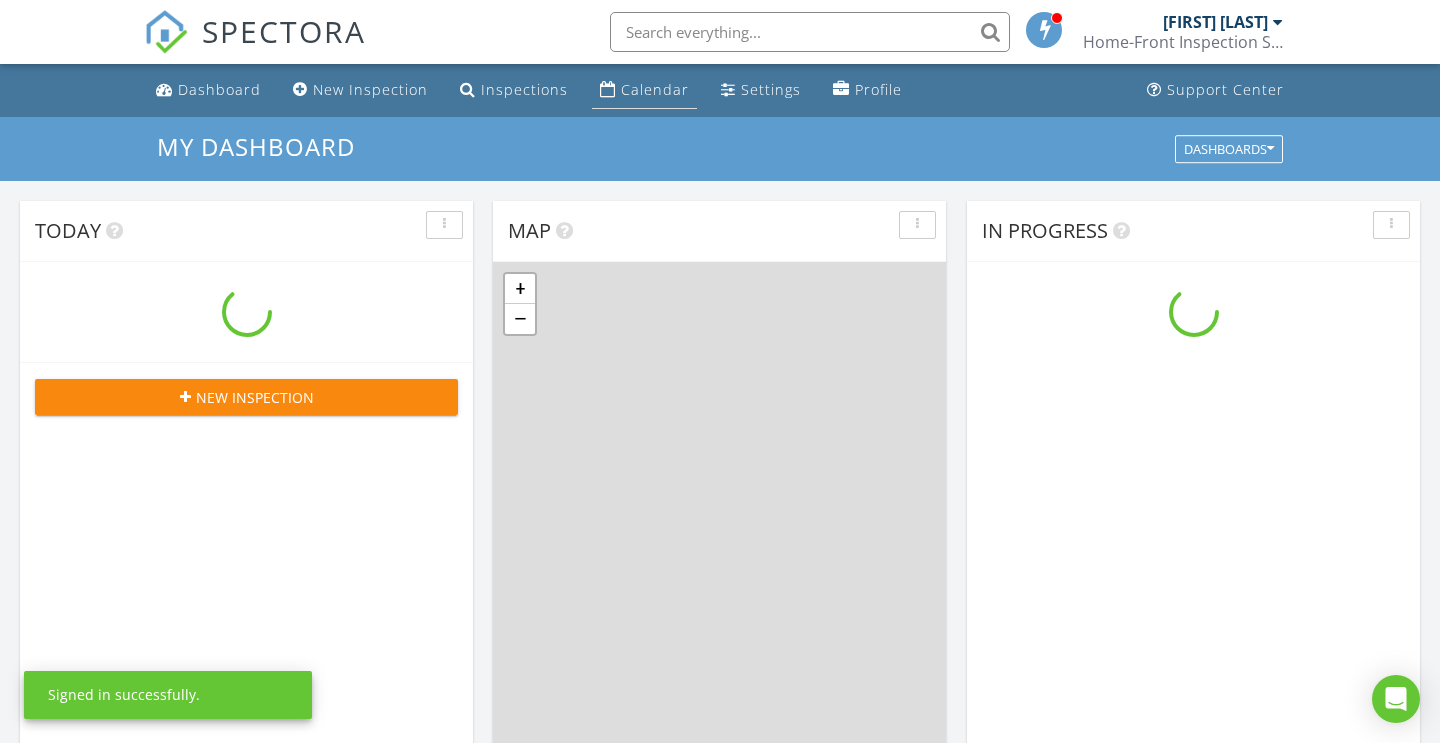click on "Calendar" at bounding box center [655, 89] 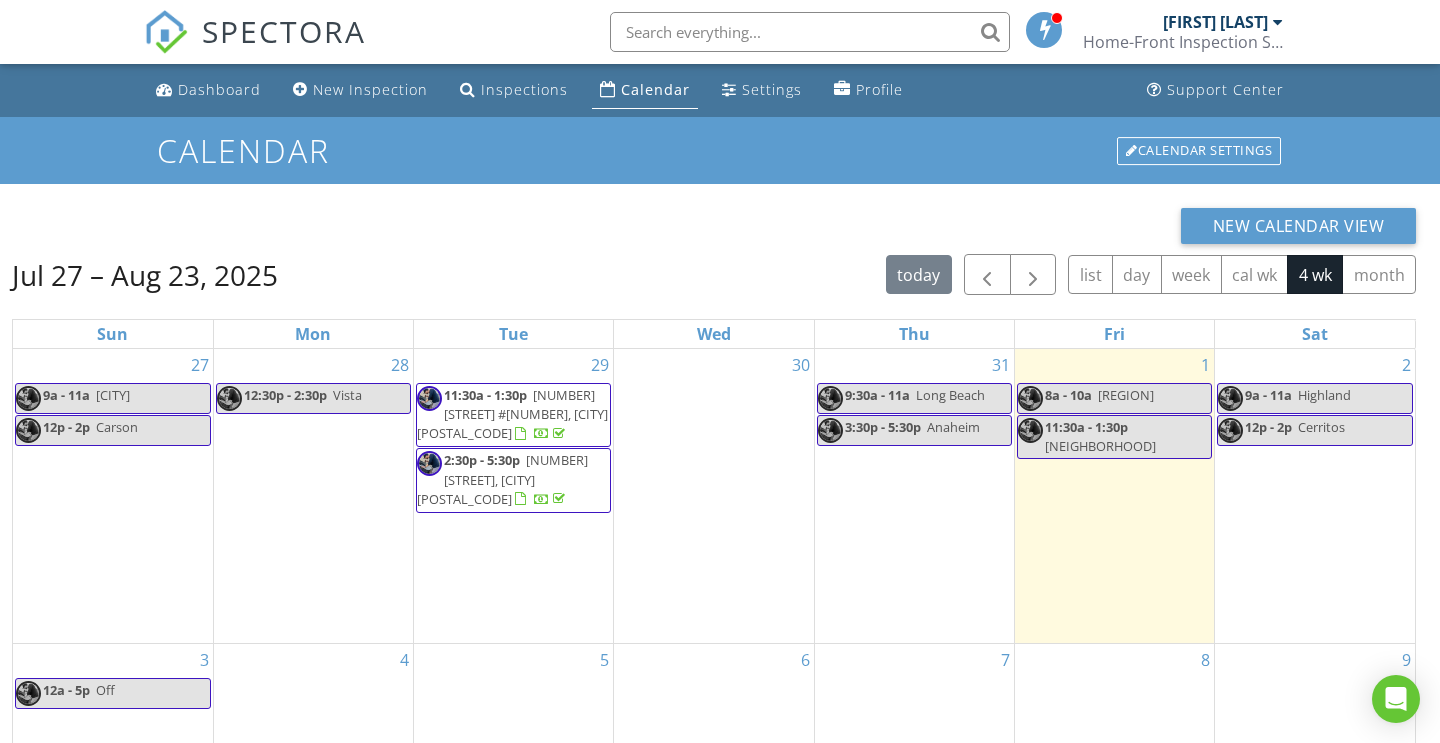 scroll, scrollTop: 0, scrollLeft: 0, axis: both 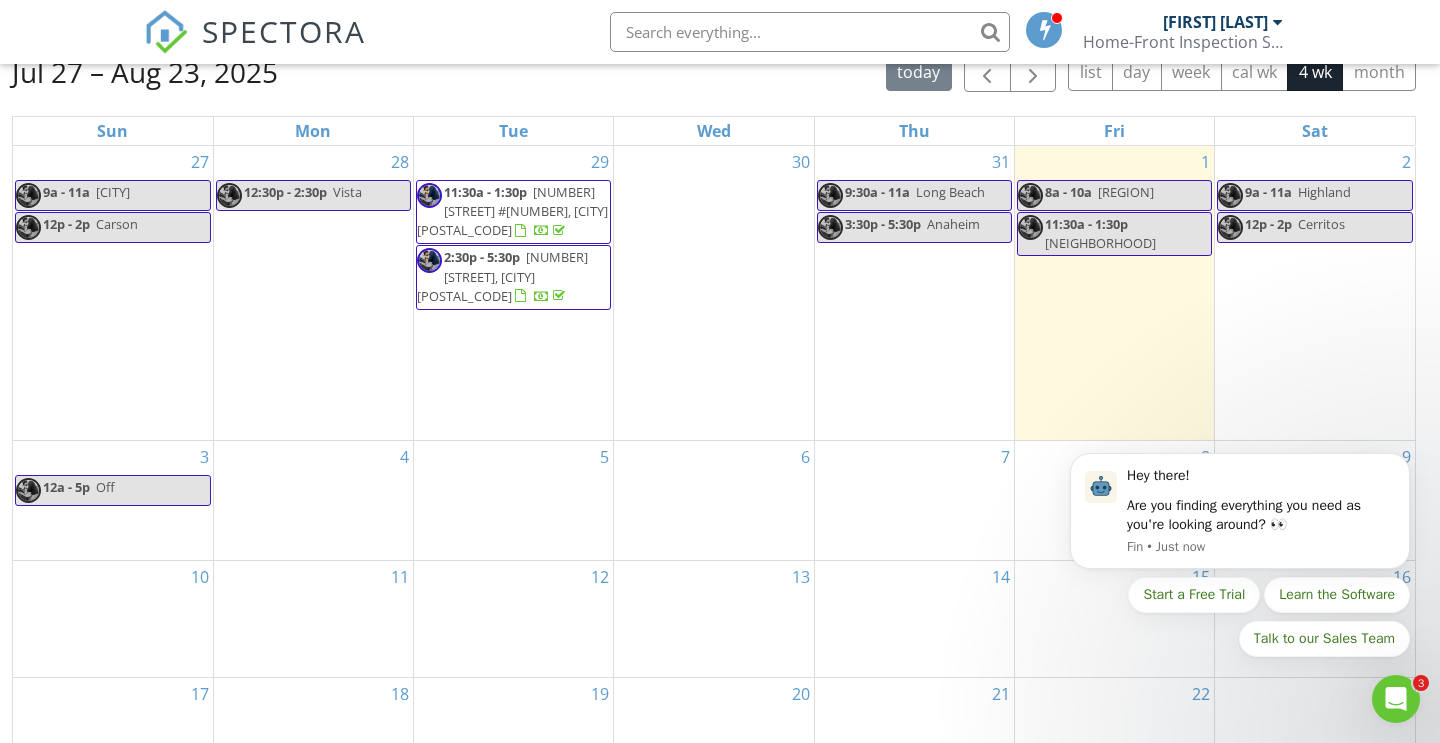 click on "5" at bounding box center [513, 500] 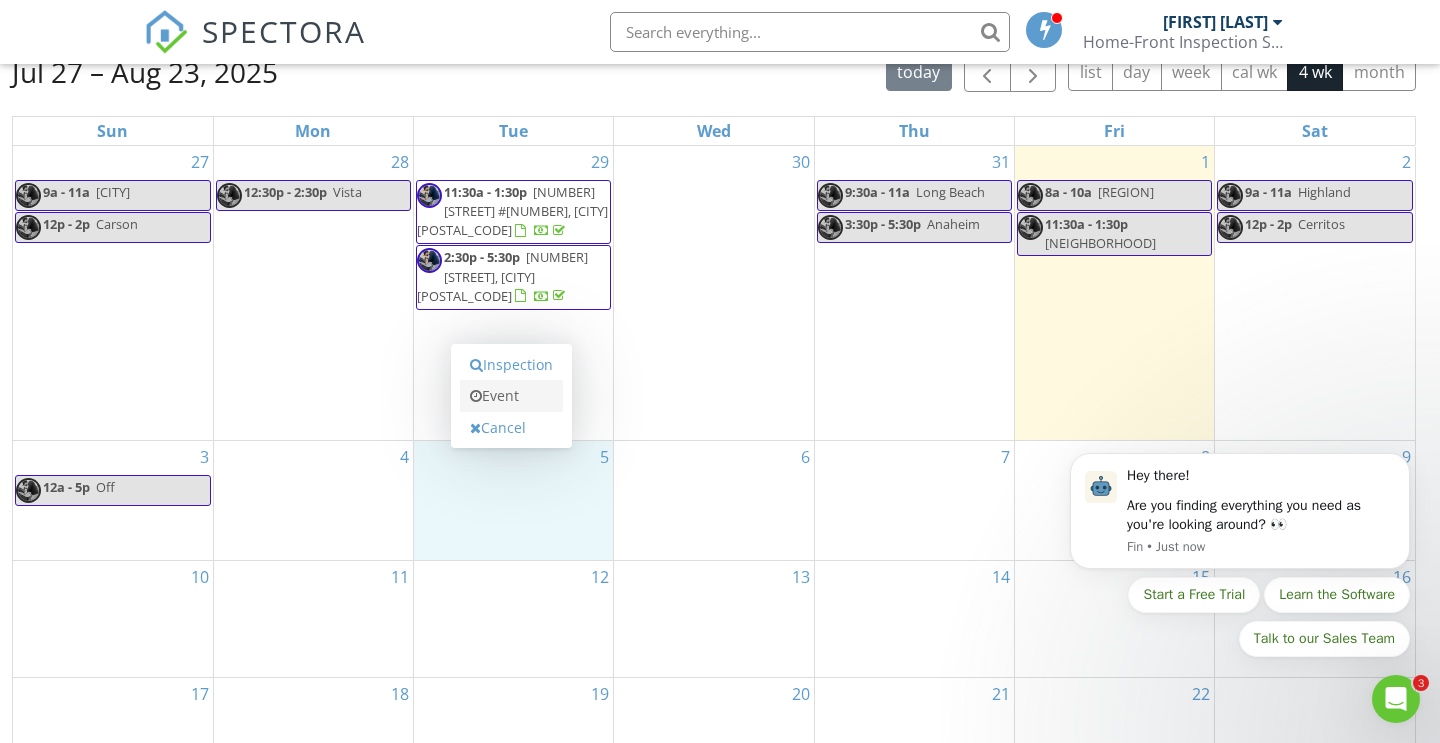 click on "Event" at bounding box center [511, 396] 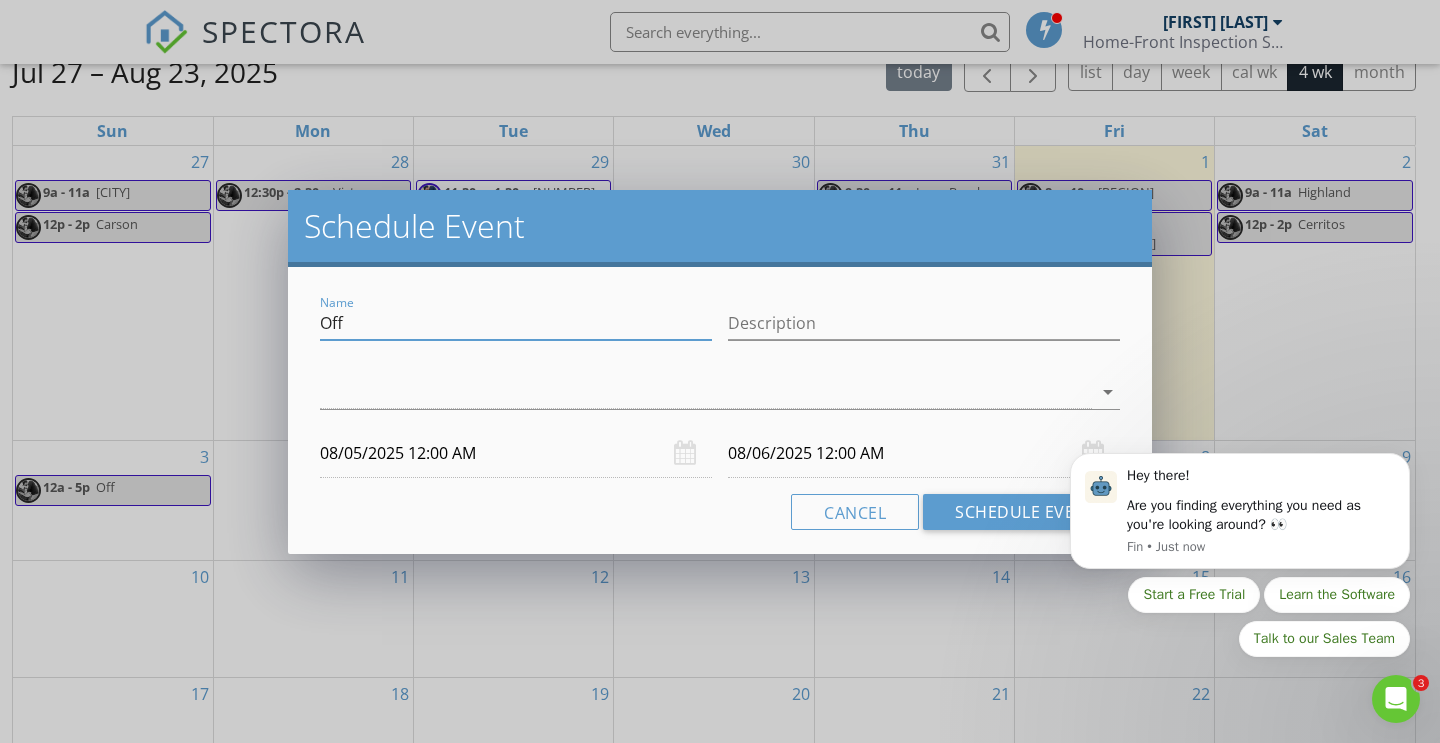 click on "Off" at bounding box center [516, 323] 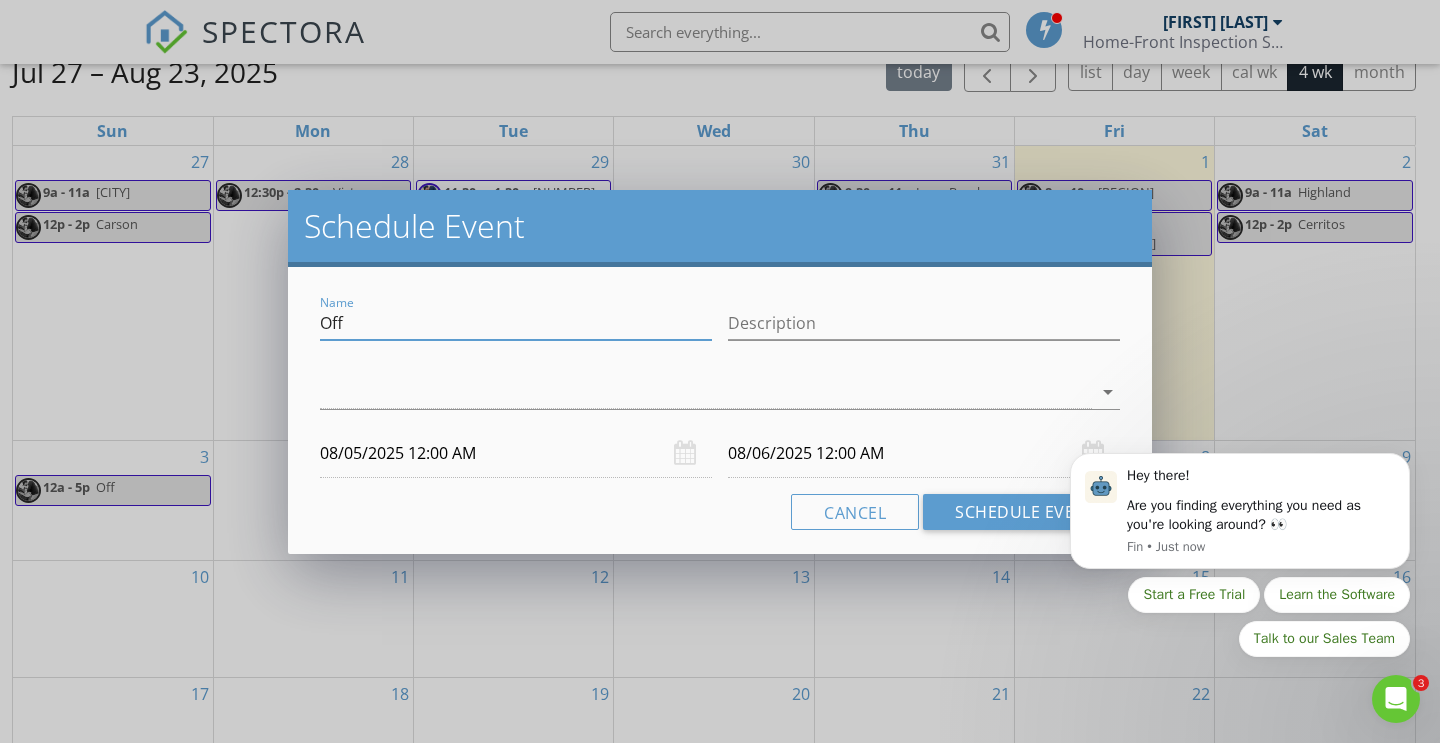 click on "Off" at bounding box center (516, 323) 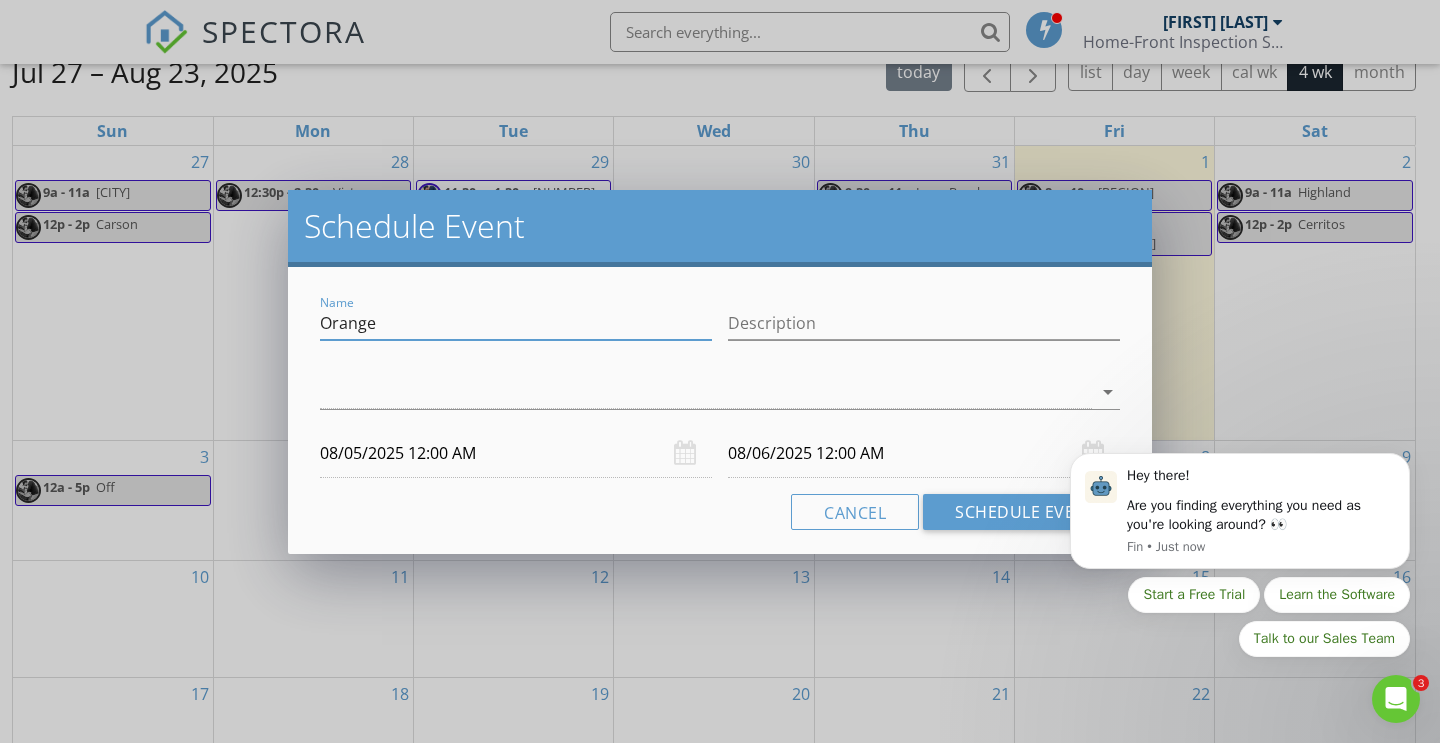 type on "Orange" 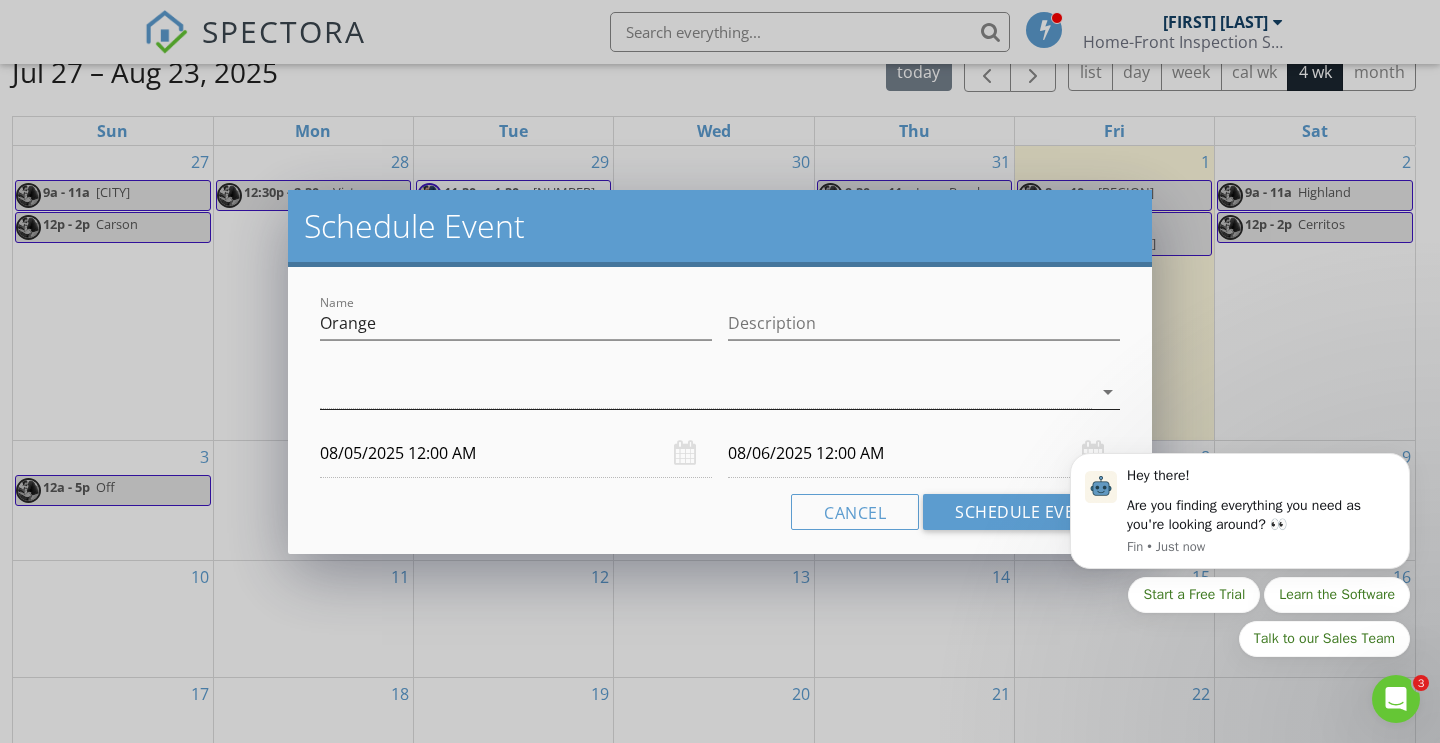 click at bounding box center [706, 392] 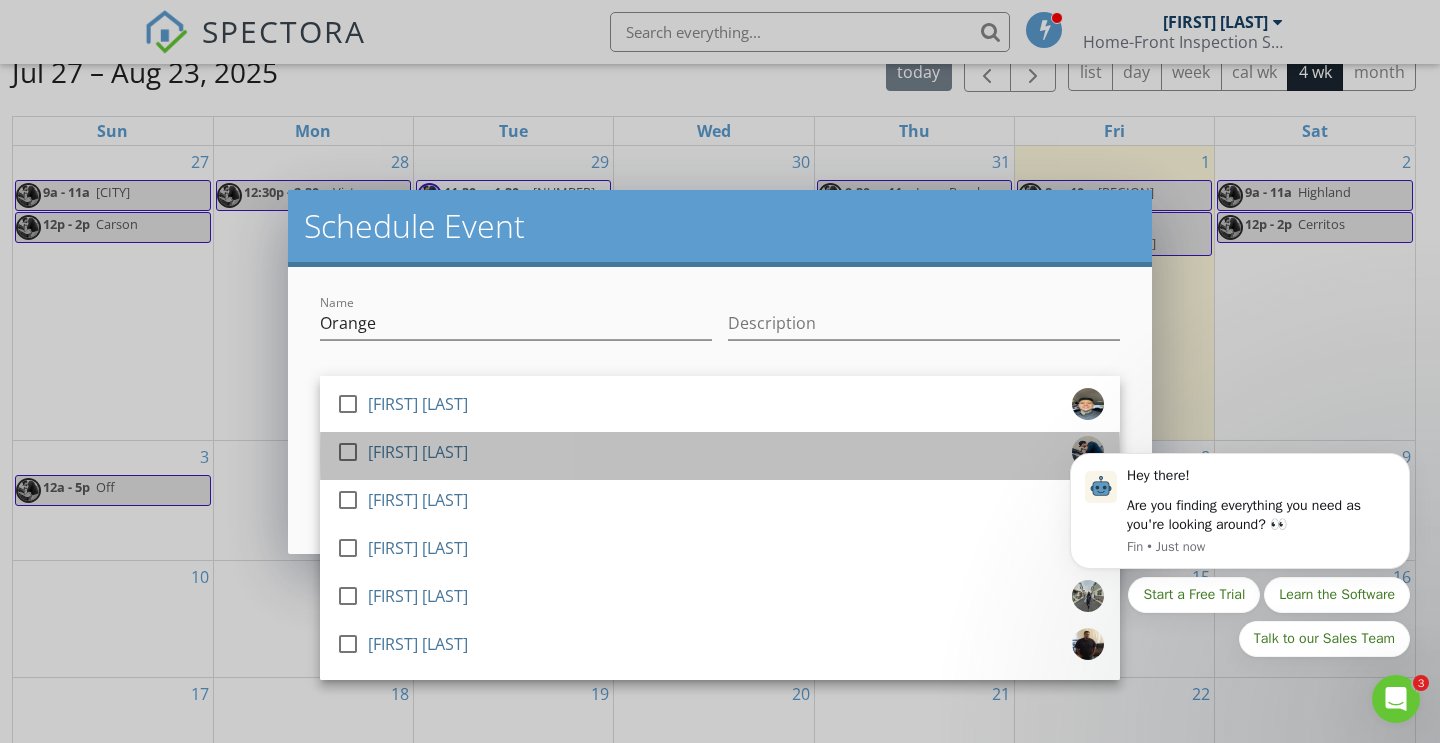 click on "check_box_outline_blank   [FIRST] [LAST]" at bounding box center [720, 456] 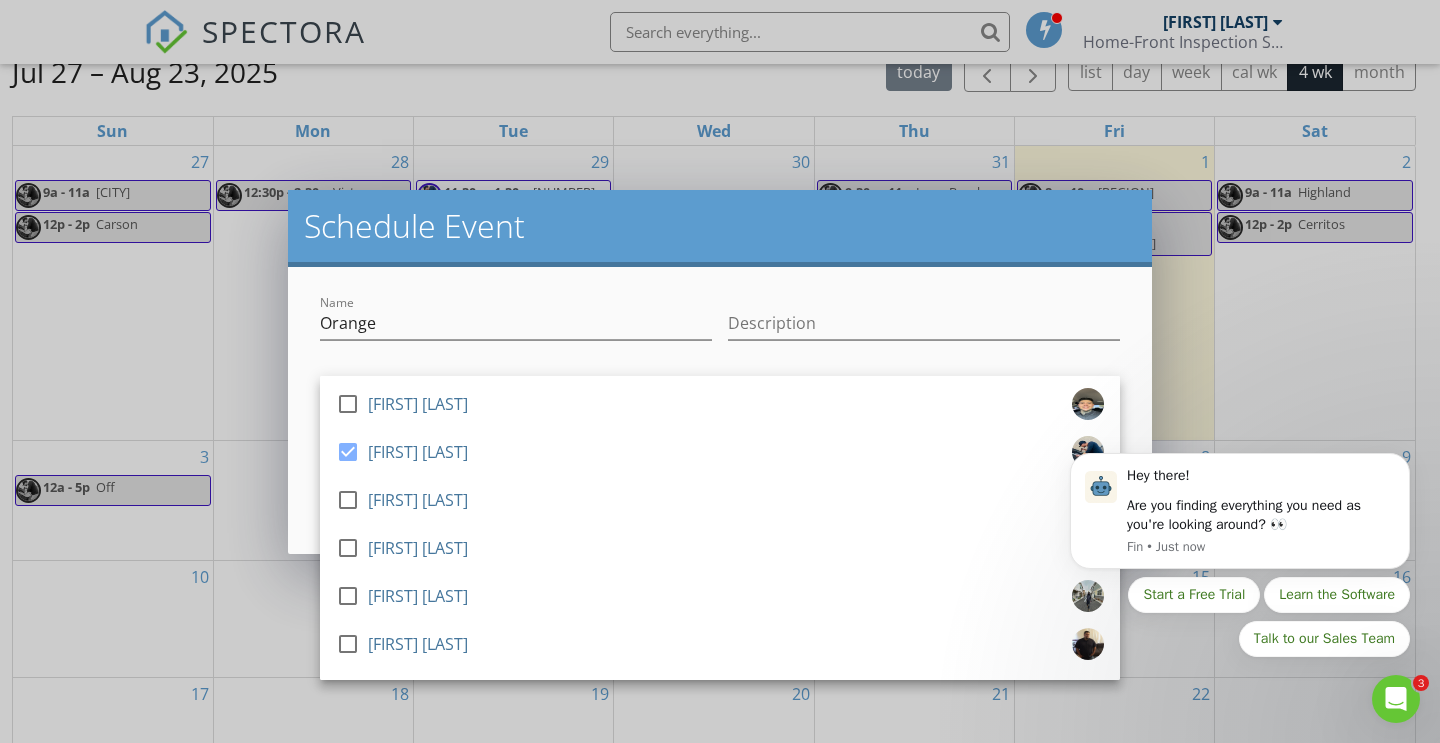 click on "Schedule Event" at bounding box center (720, 228) 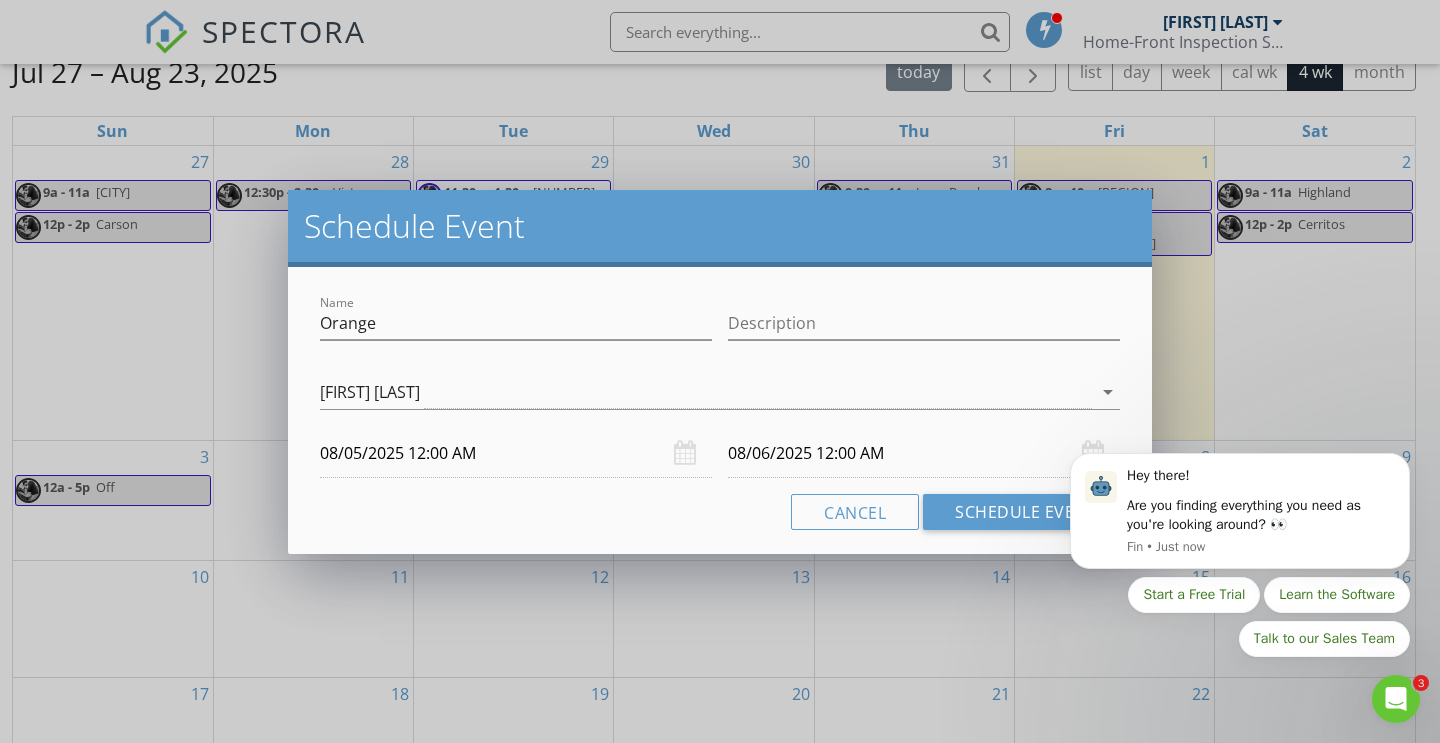 click on "[FIRST] [LAST] arrow_drop_down" at bounding box center (720, 402) 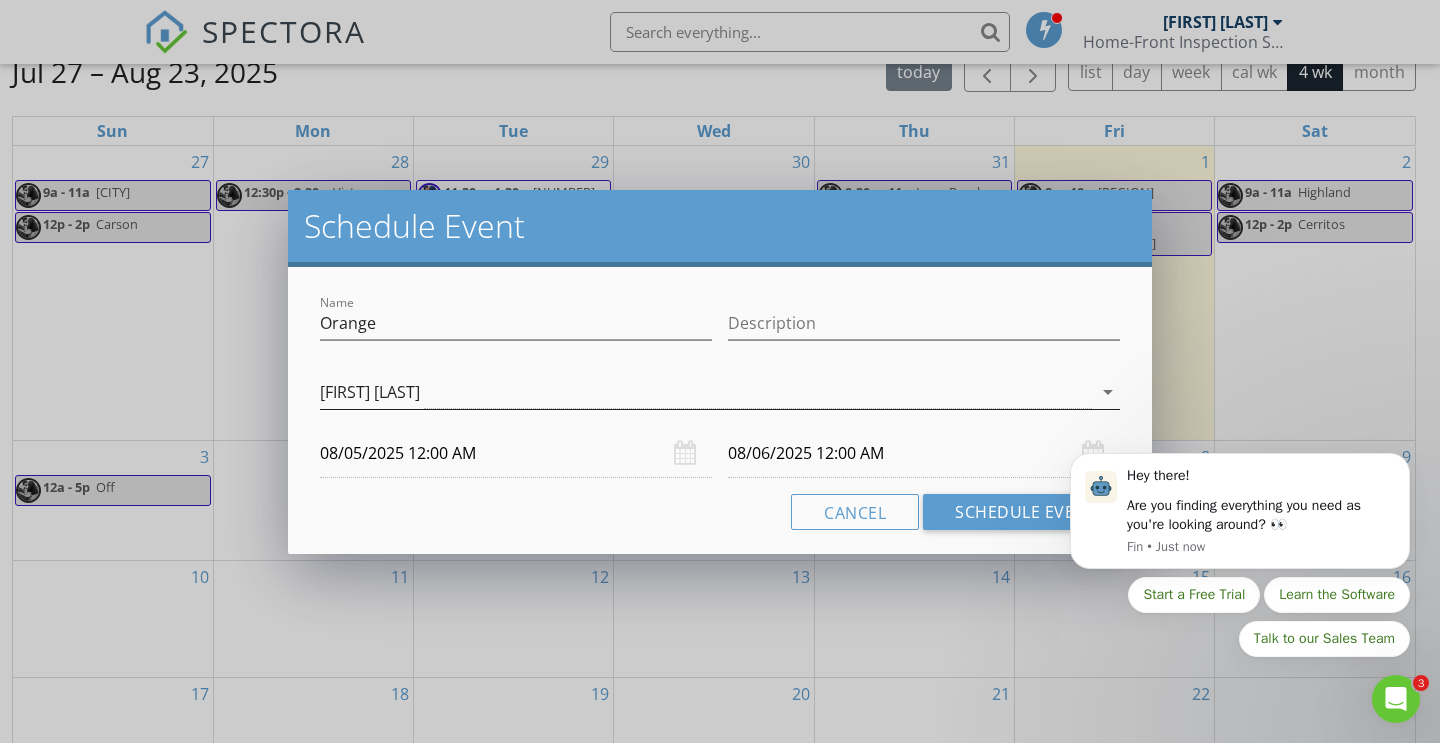 click on "[FIRST] [LAST]" at bounding box center [706, 392] 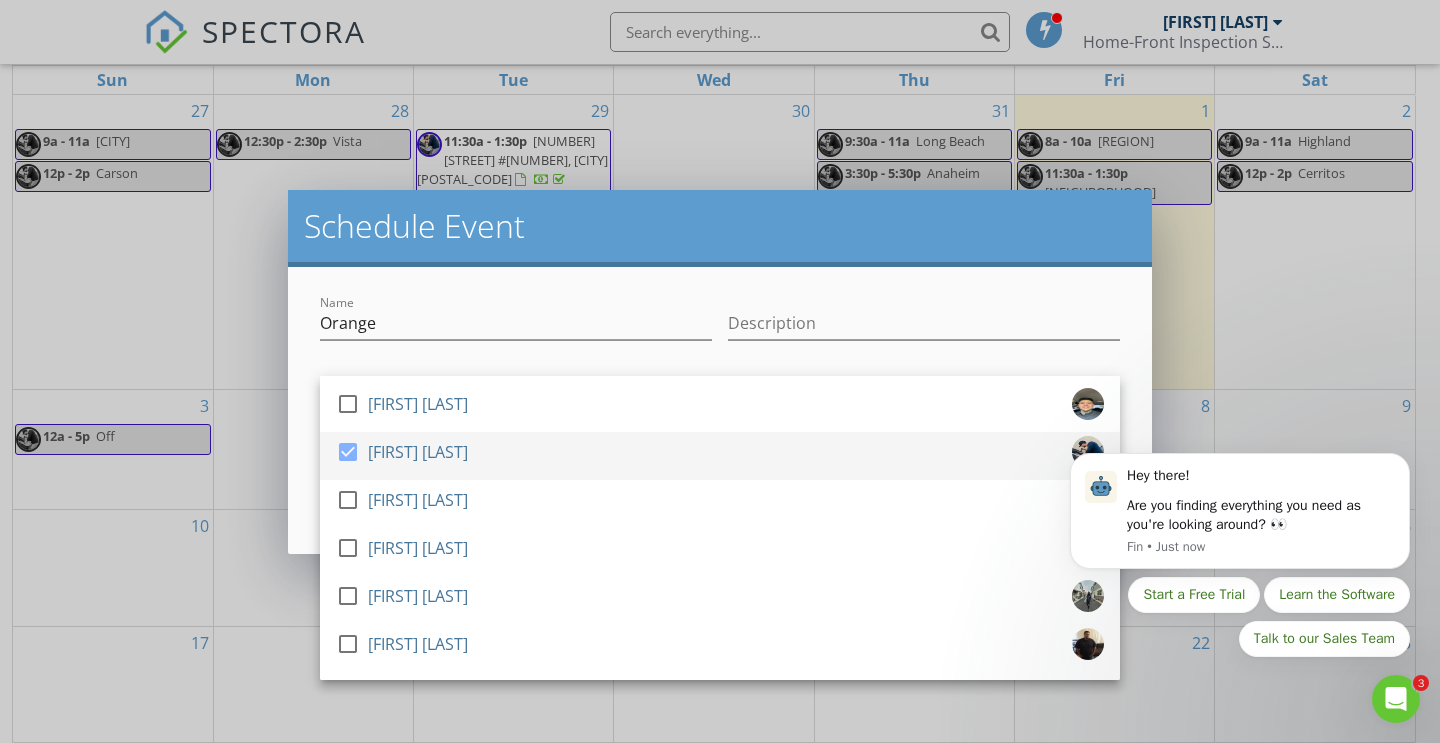 scroll, scrollTop: 253, scrollLeft: 0, axis: vertical 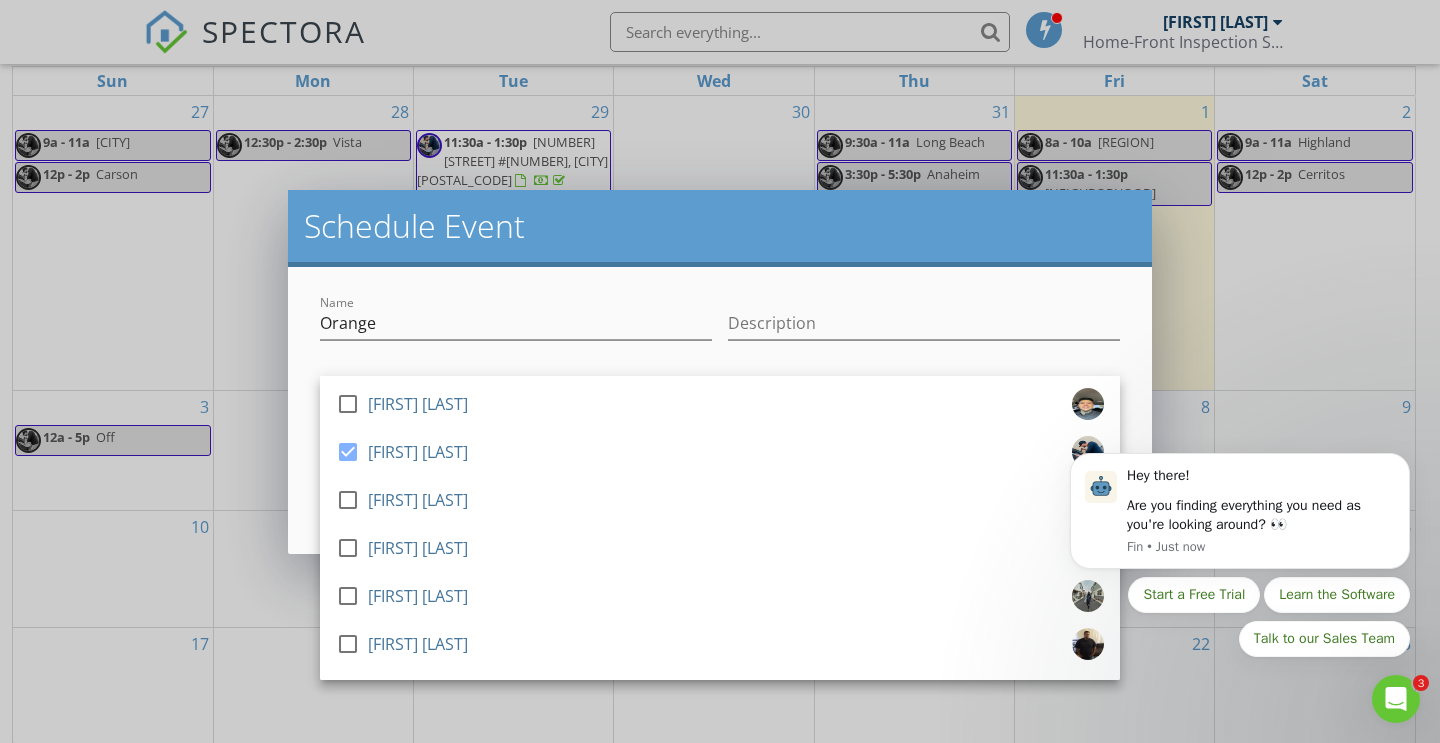 click on "Schedule Event" at bounding box center [720, 226] 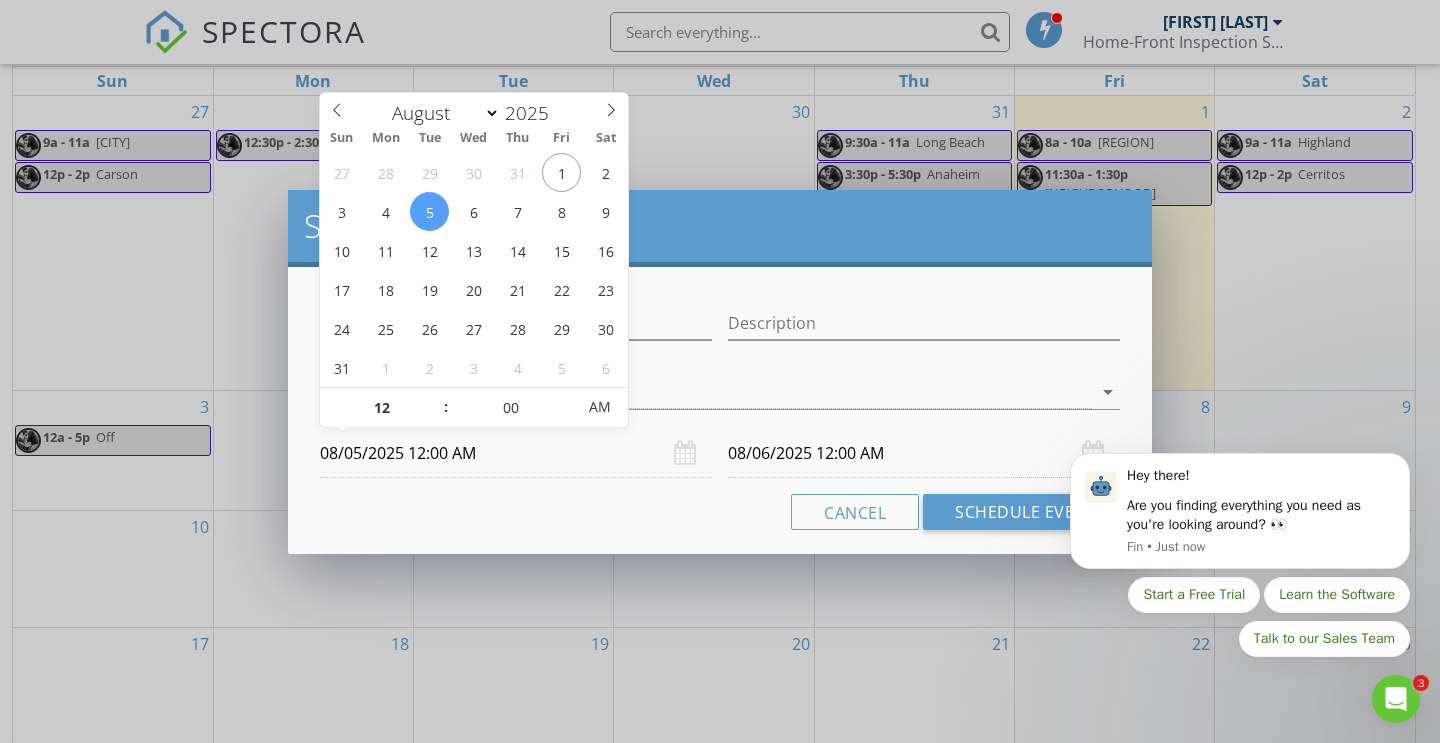 click on "08/05/2025 12:00 AM" at bounding box center (516, 453) 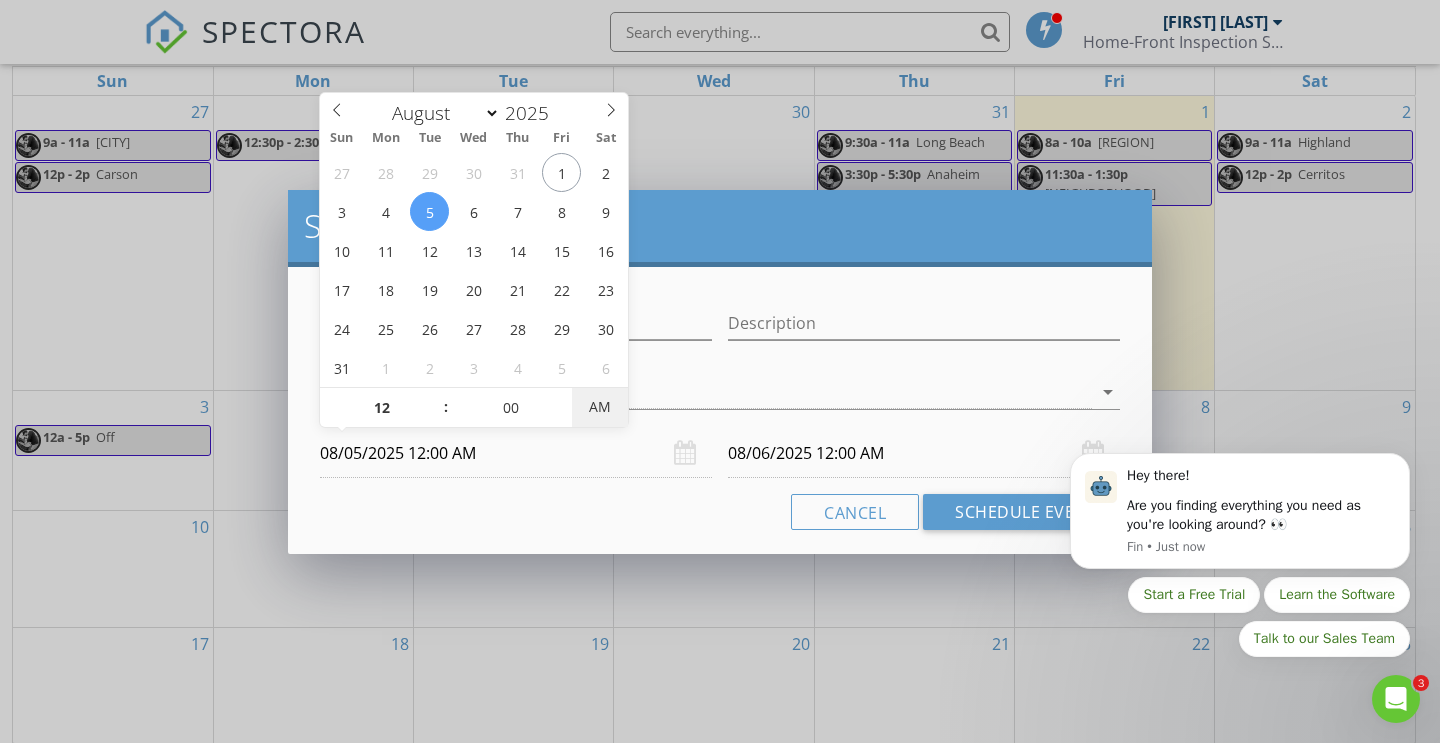 type on "08/05/2025 12:00 PM" 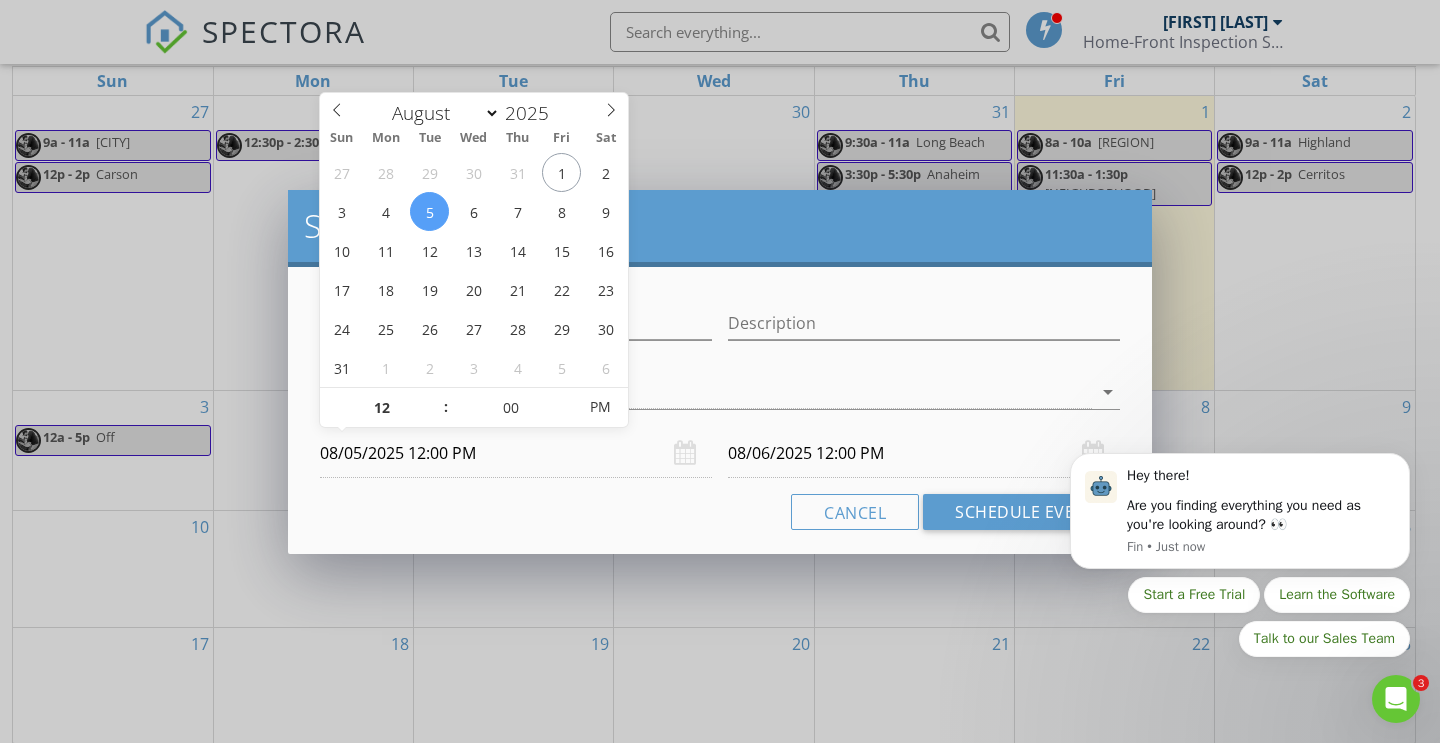 click on "08/06/2025 12:00 PM" at bounding box center [924, 453] 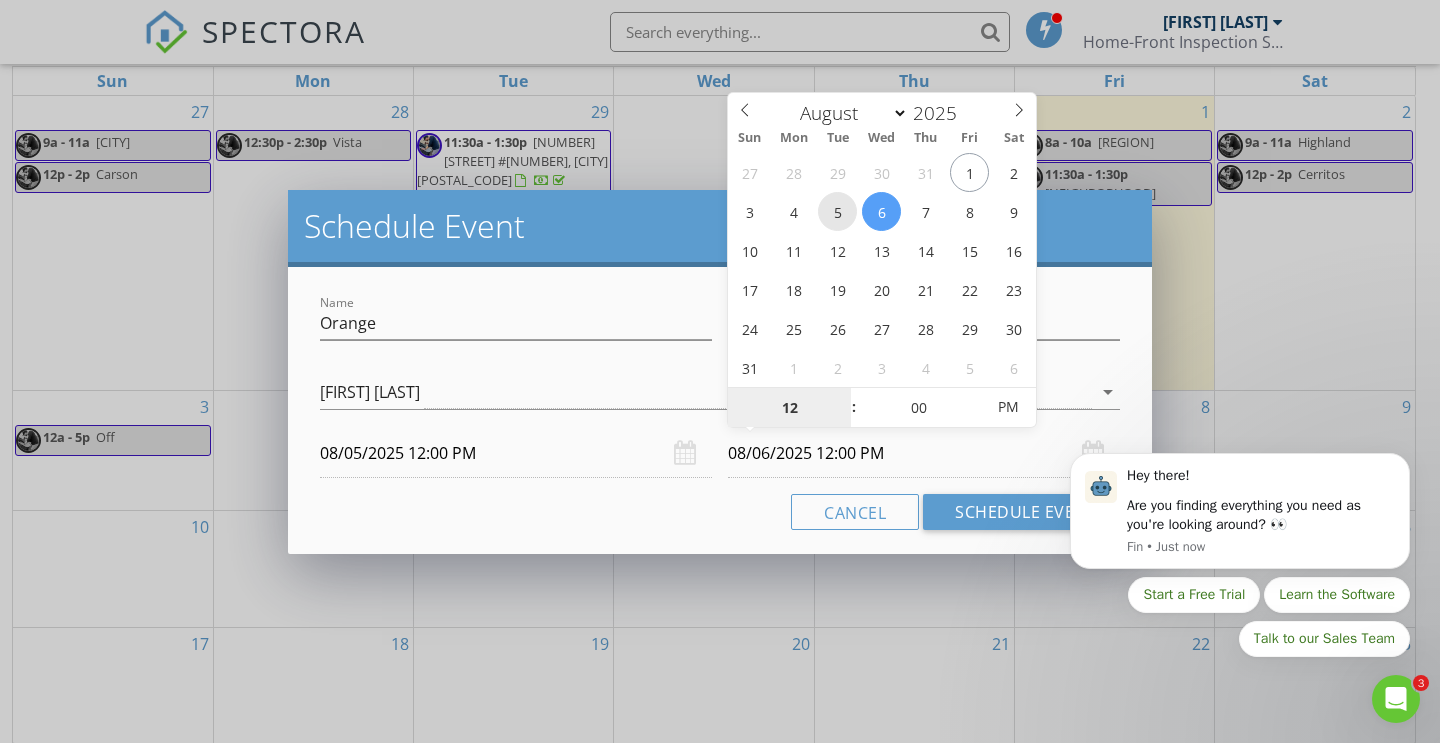 type on "08/05/2025 12:00 PM" 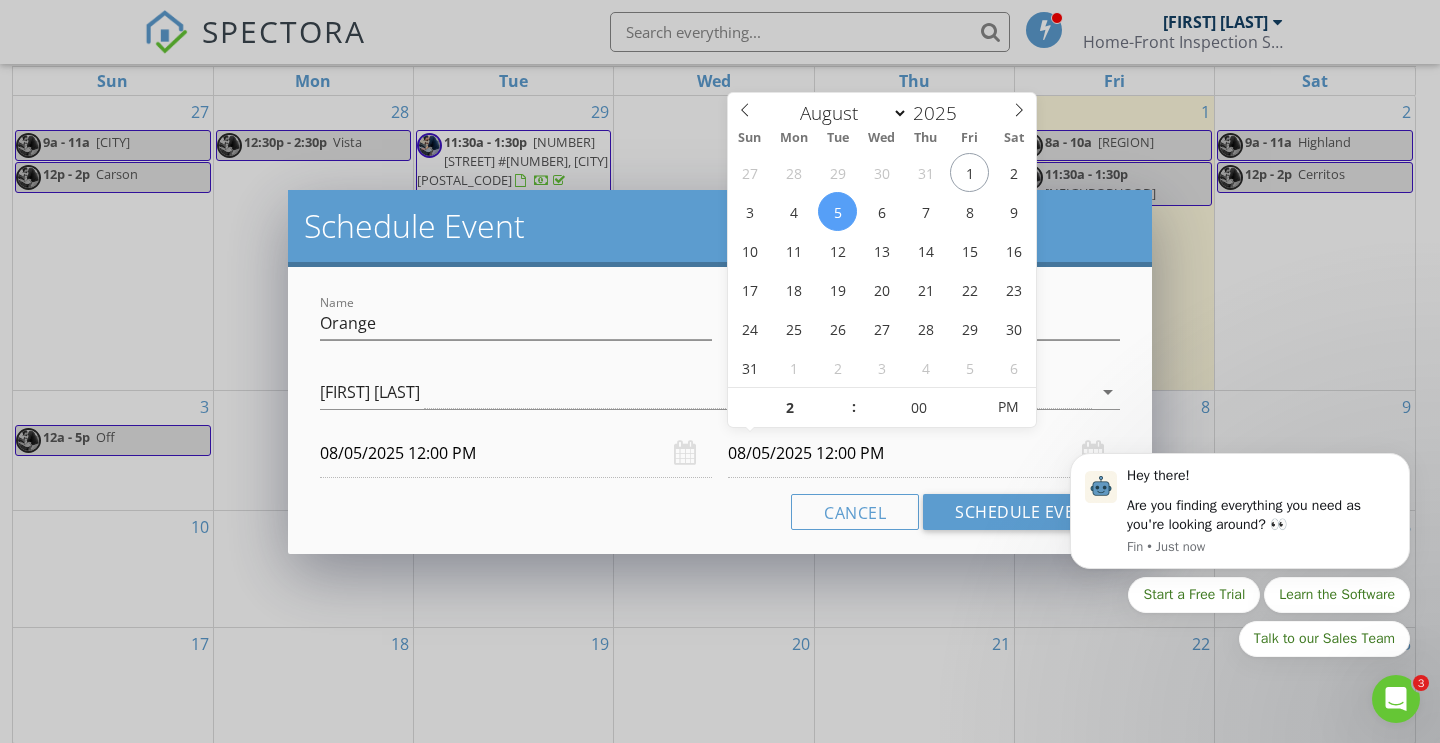 type on "02" 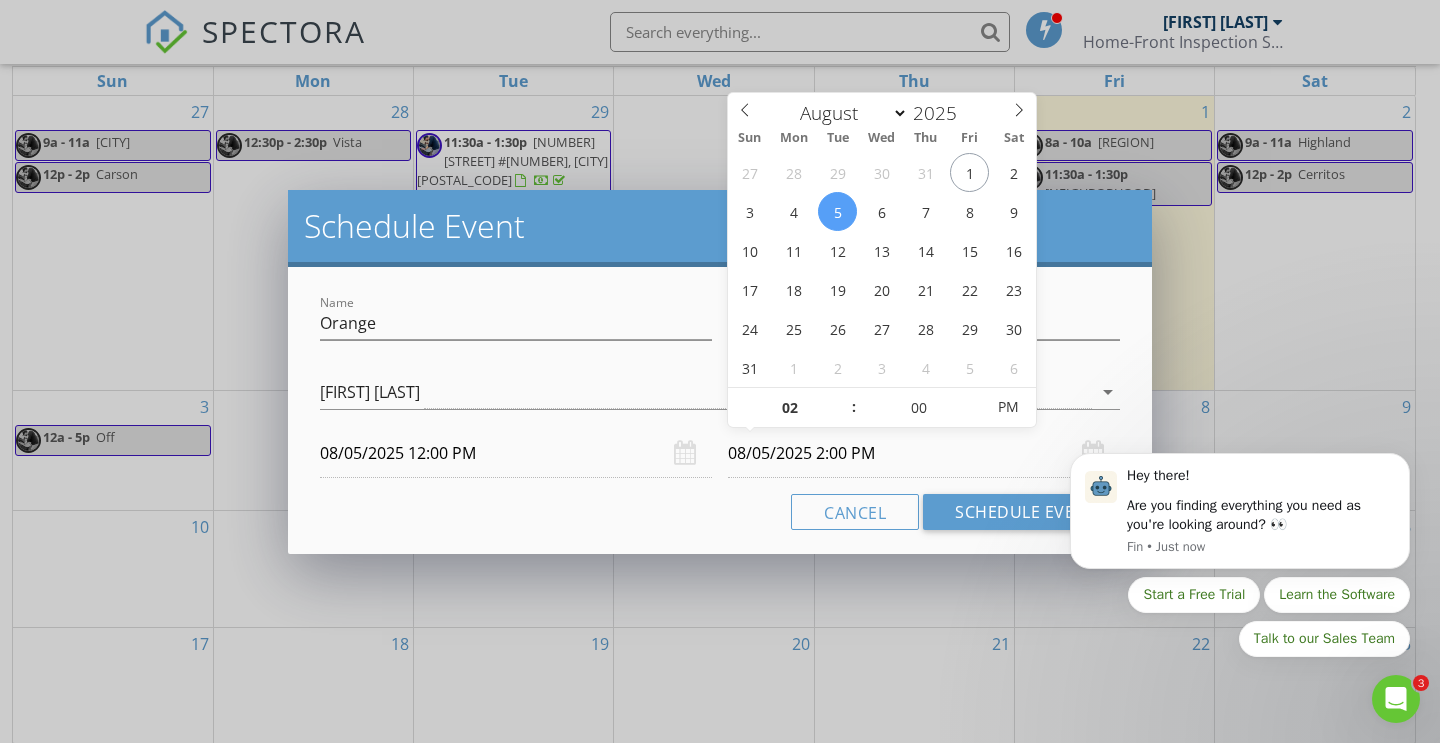 click on "Schedule Event" at bounding box center (720, 228) 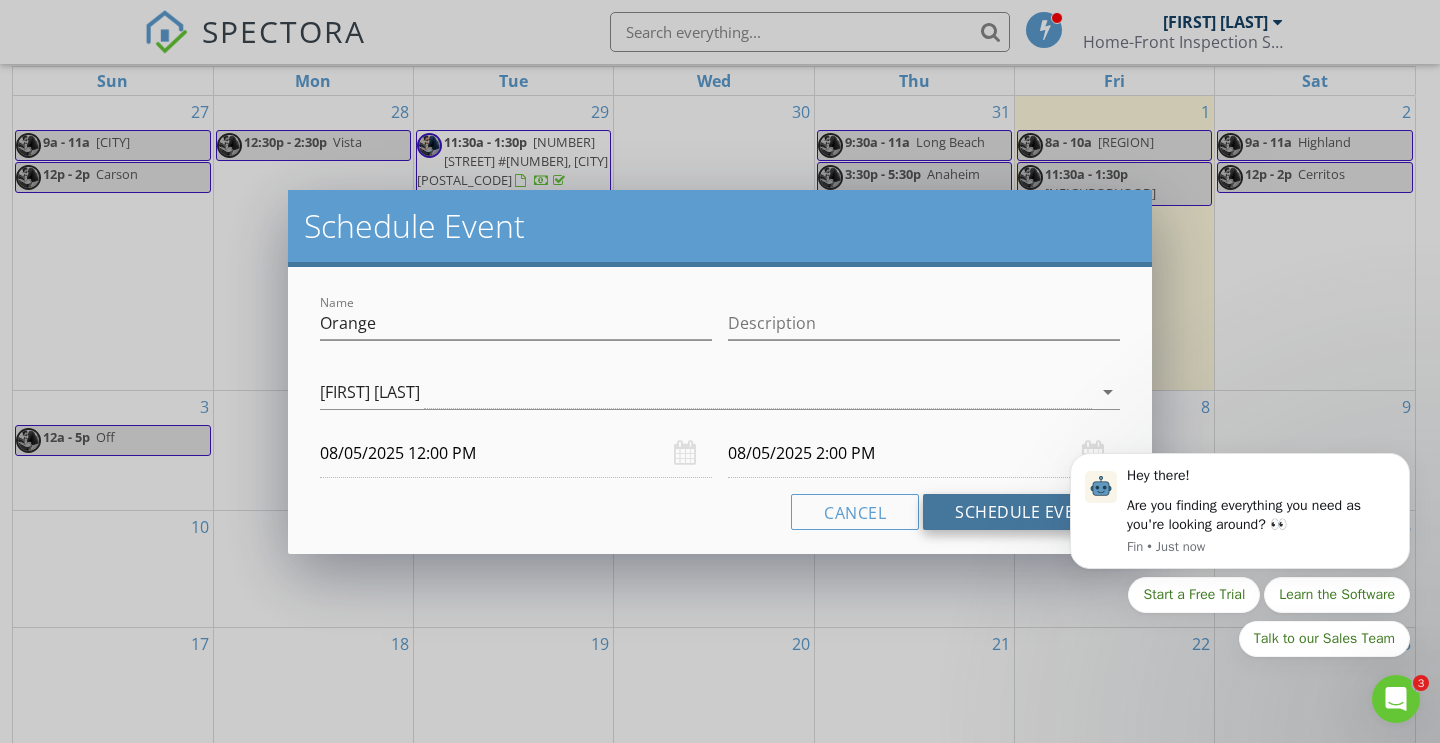 click on "Schedule Event" at bounding box center (1025, 512) 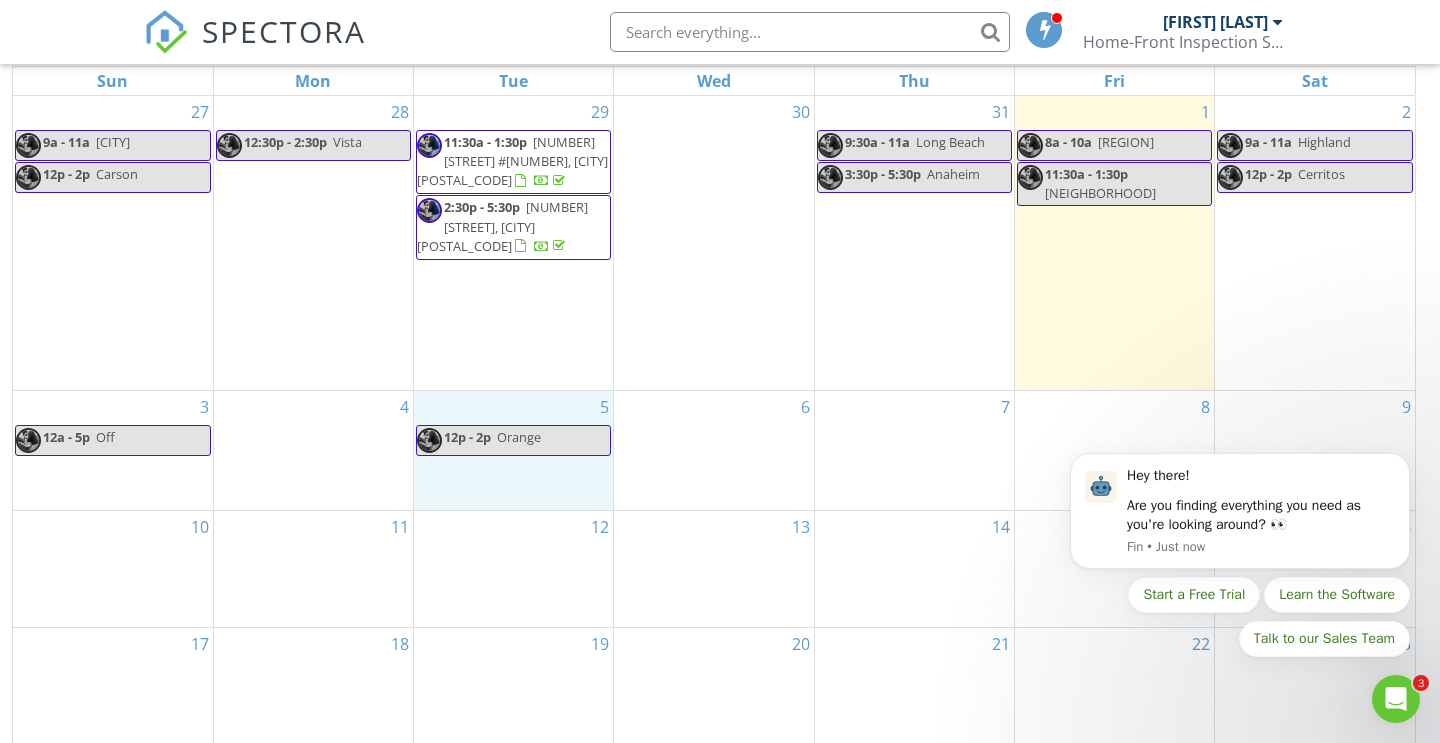 click on "5 12p - 2p Orange" at bounding box center (513, 450) 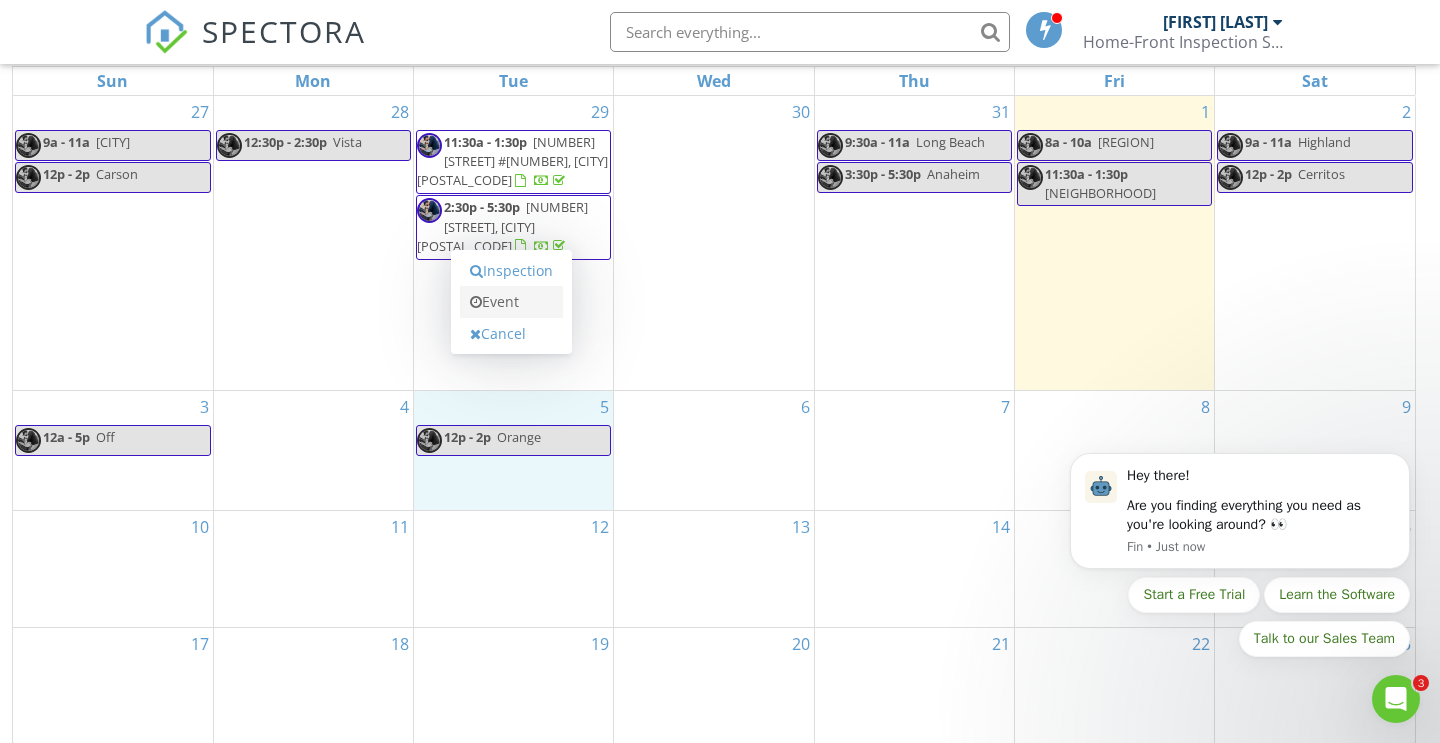 click on "Event" at bounding box center [511, 302] 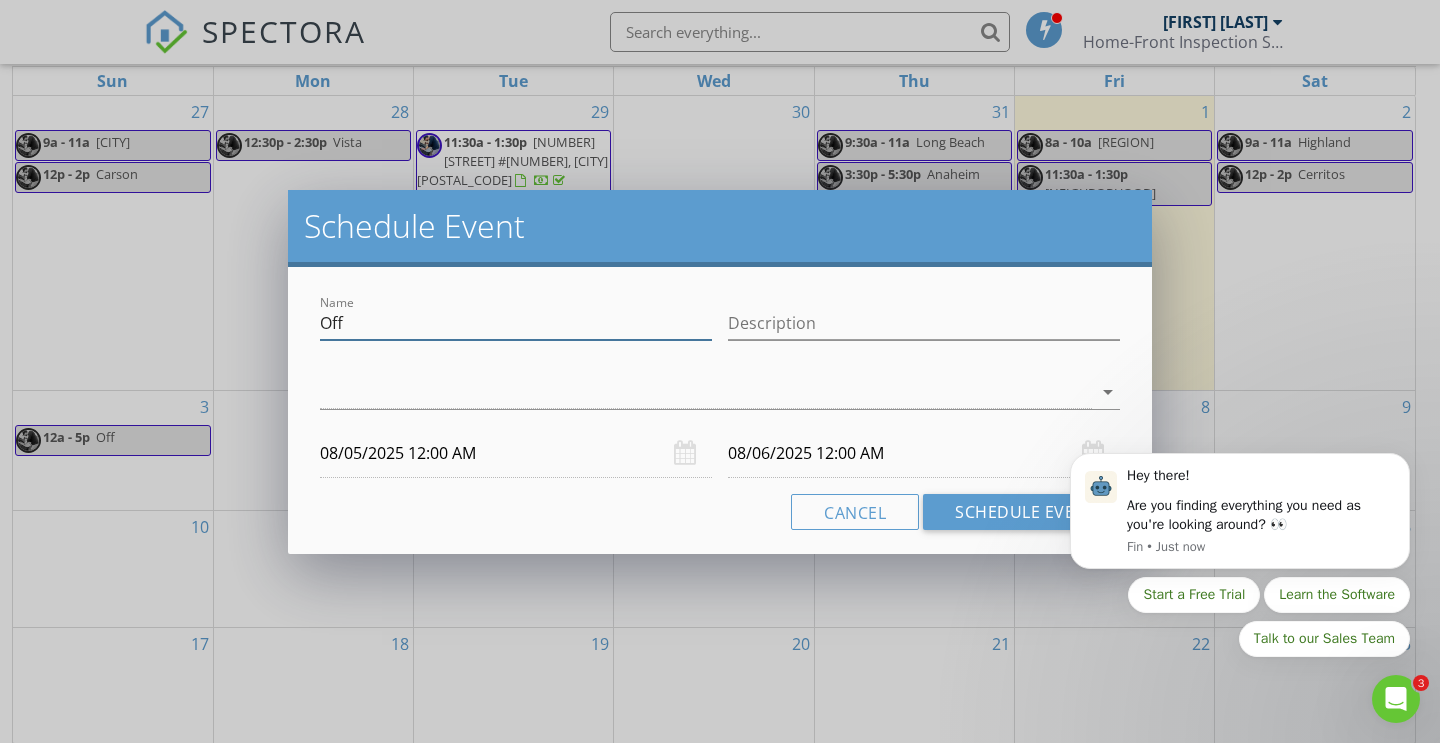 click on "Off" at bounding box center [516, 323] 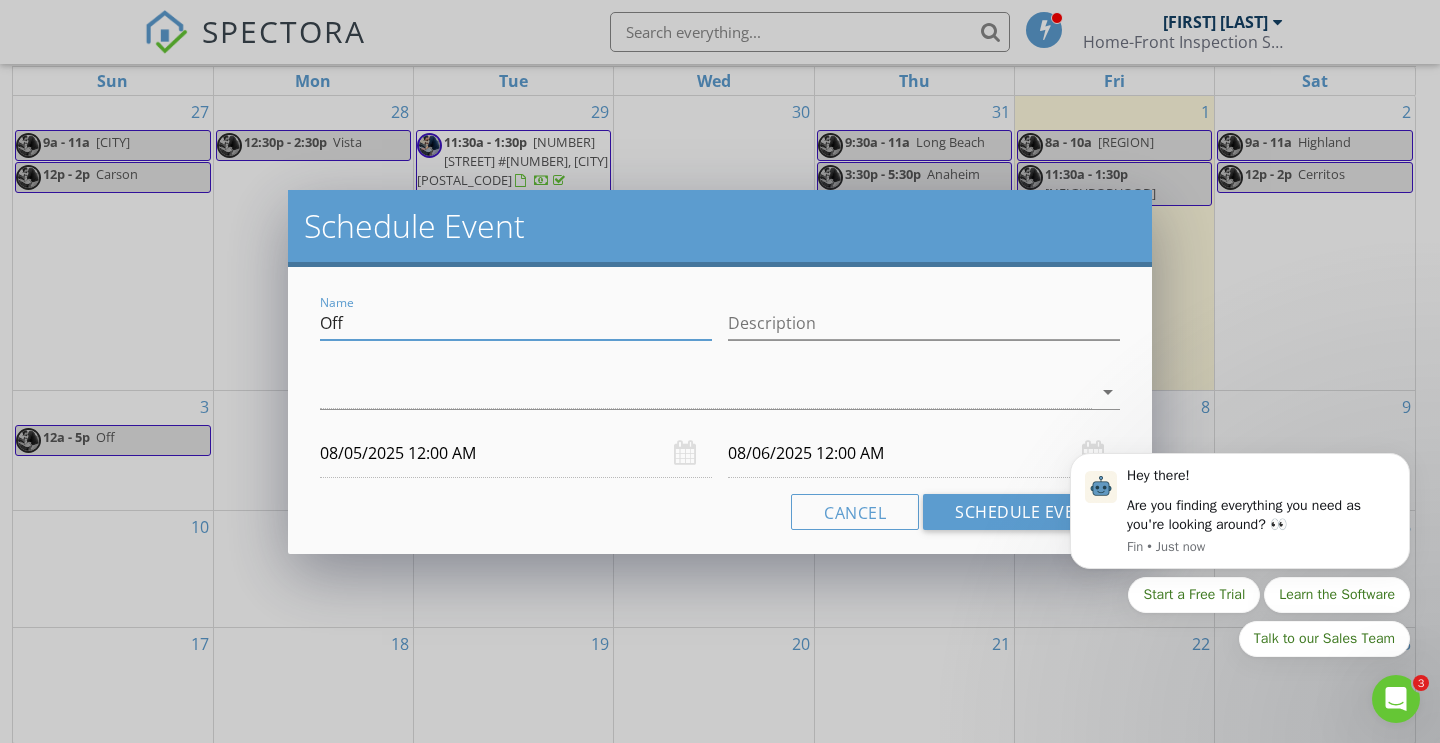 click on "Off" at bounding box center [516, 323] 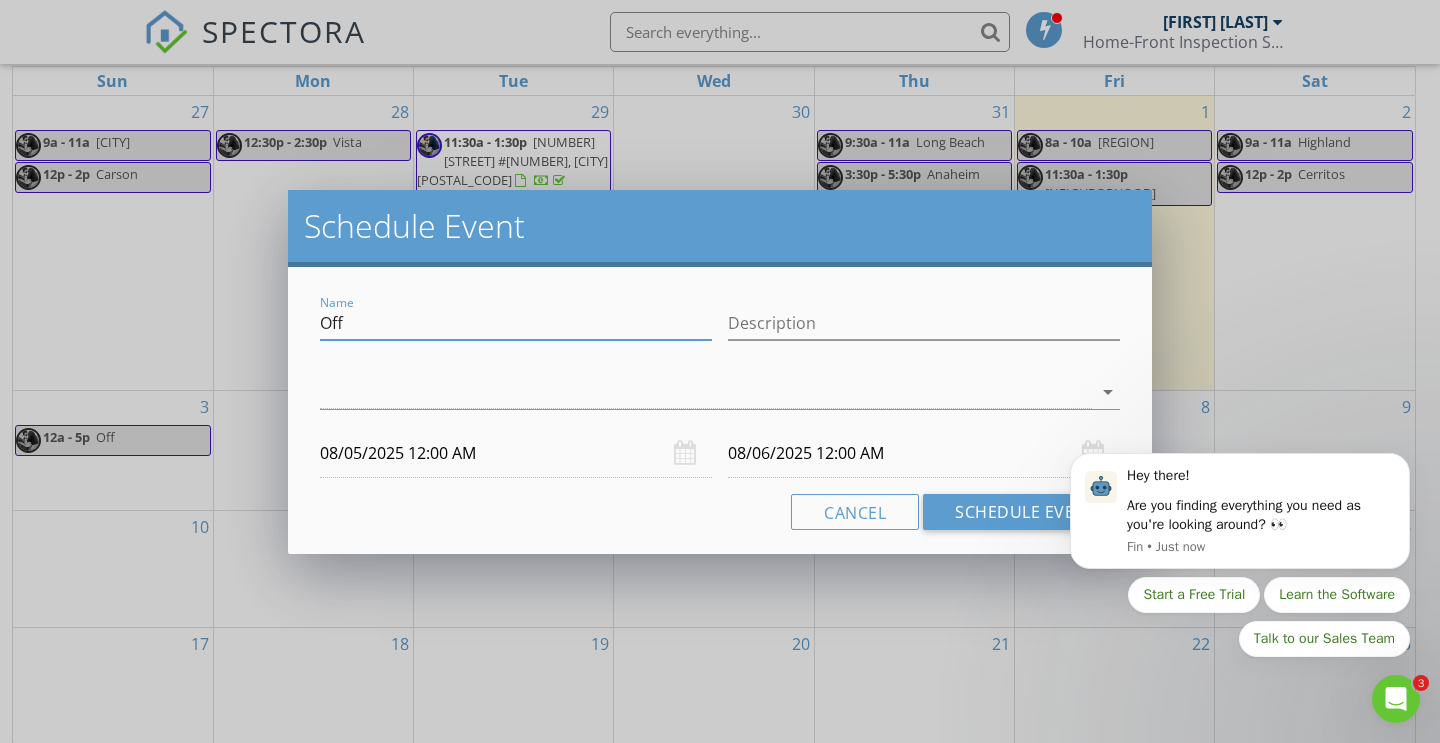 click on "Off" at bounding box center (516, 323) 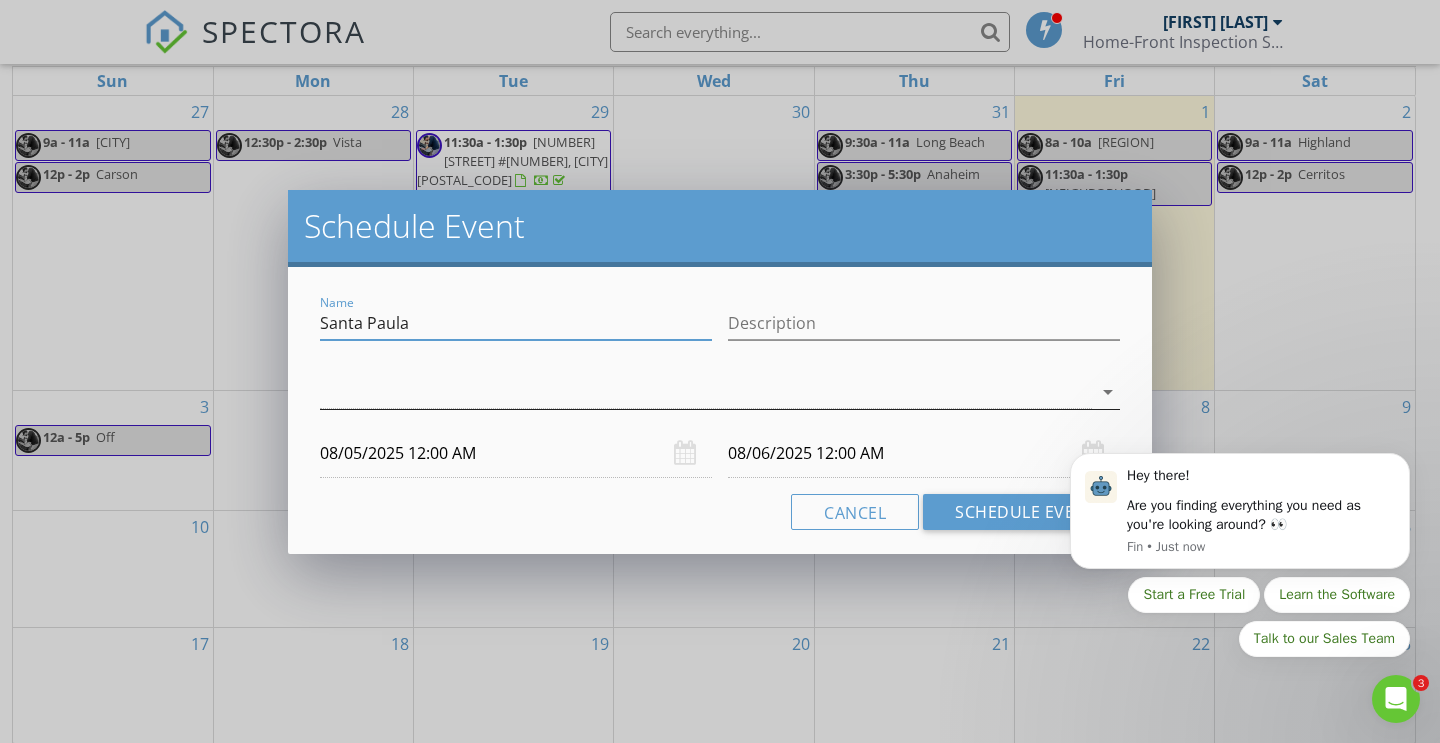type on "Santa Paula" 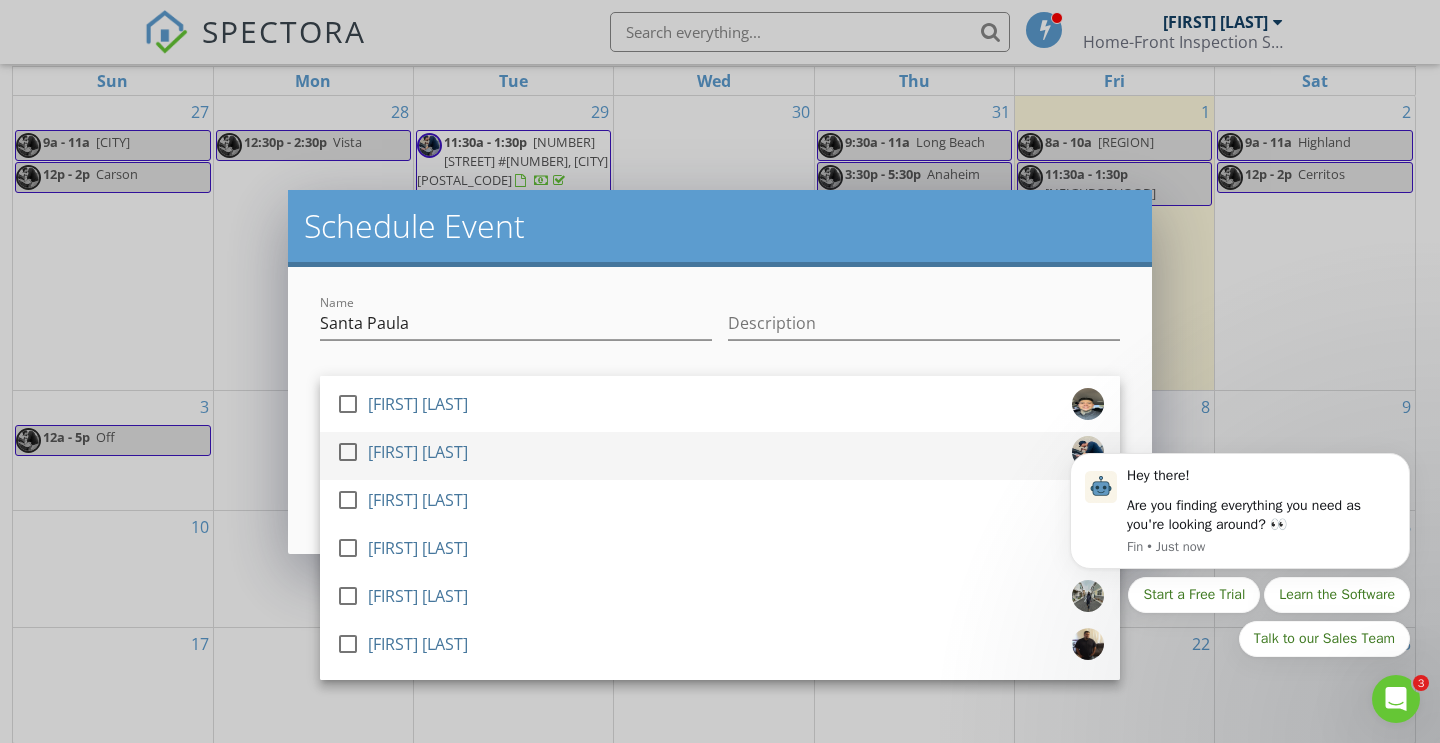 click on "[FIRST] [LAST]" at bounding box center [418, 452] 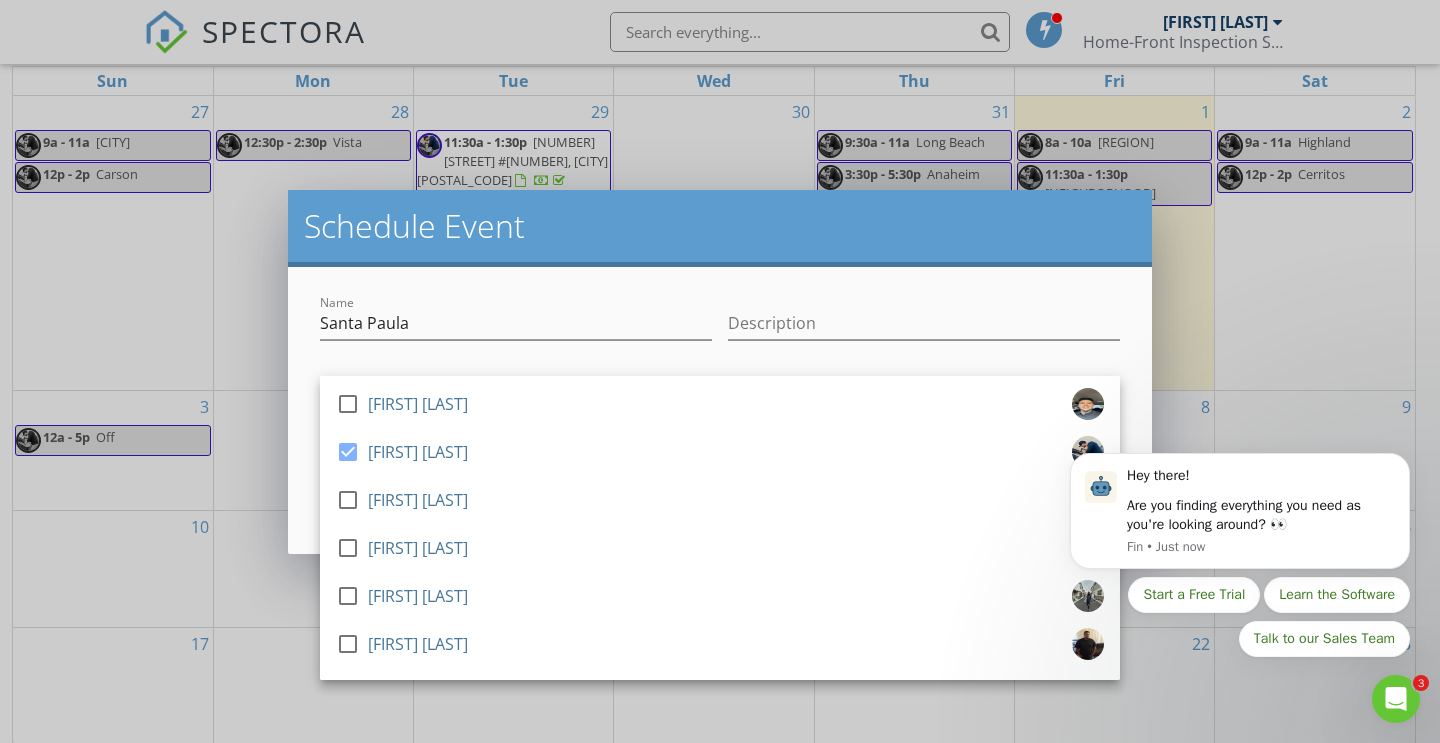 click on "Schedule Event" at bounding box center [720, 228] 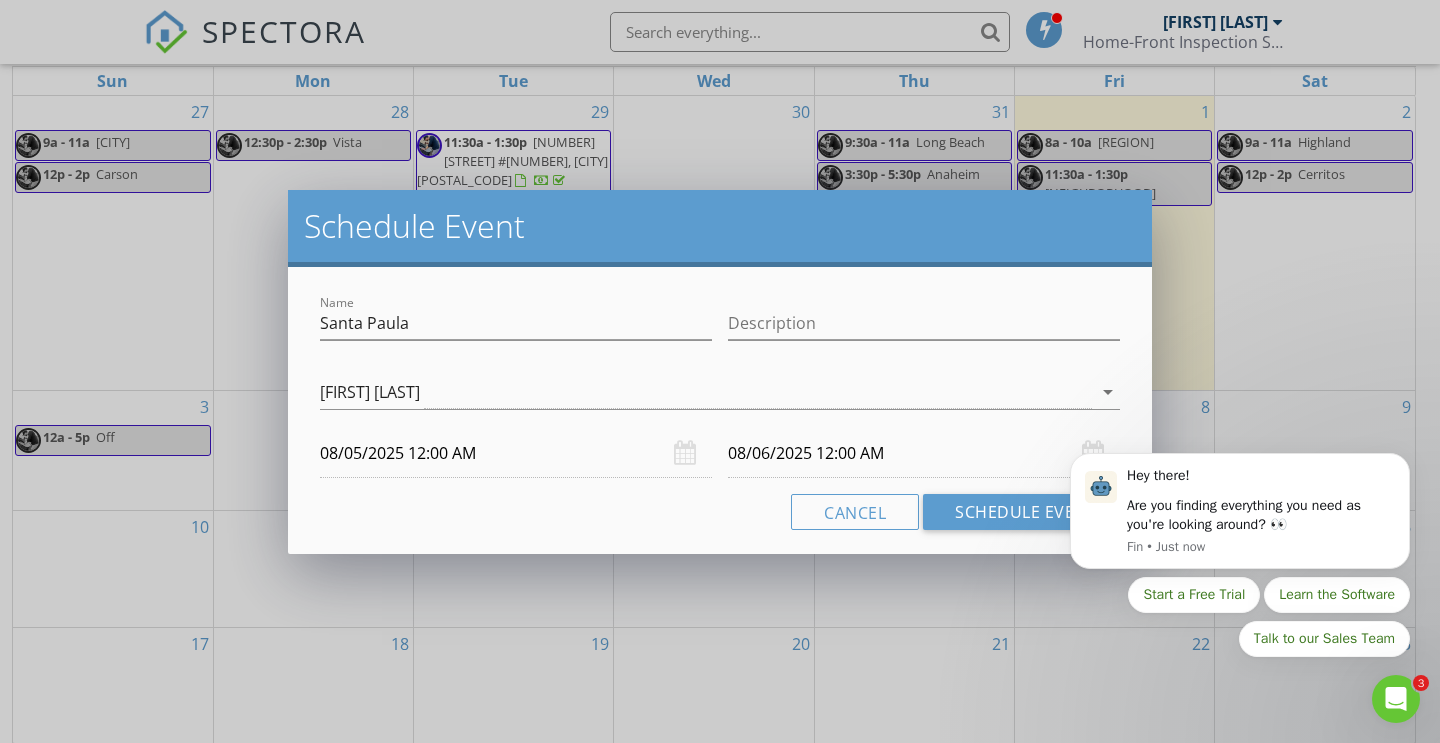 click on "08/05/2025 12:00 AM" at bounding box center [516, 453] 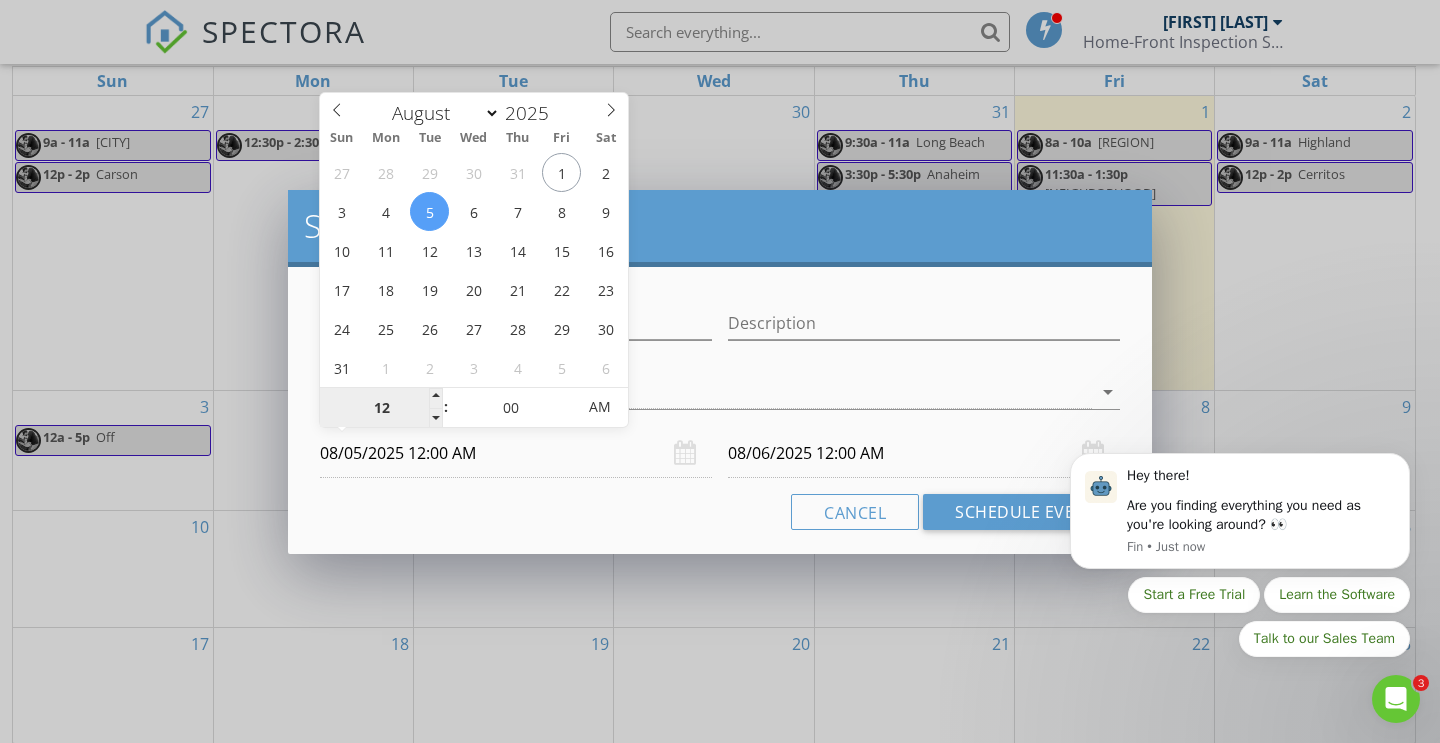 click on "12" at bounding box center [381, 408] 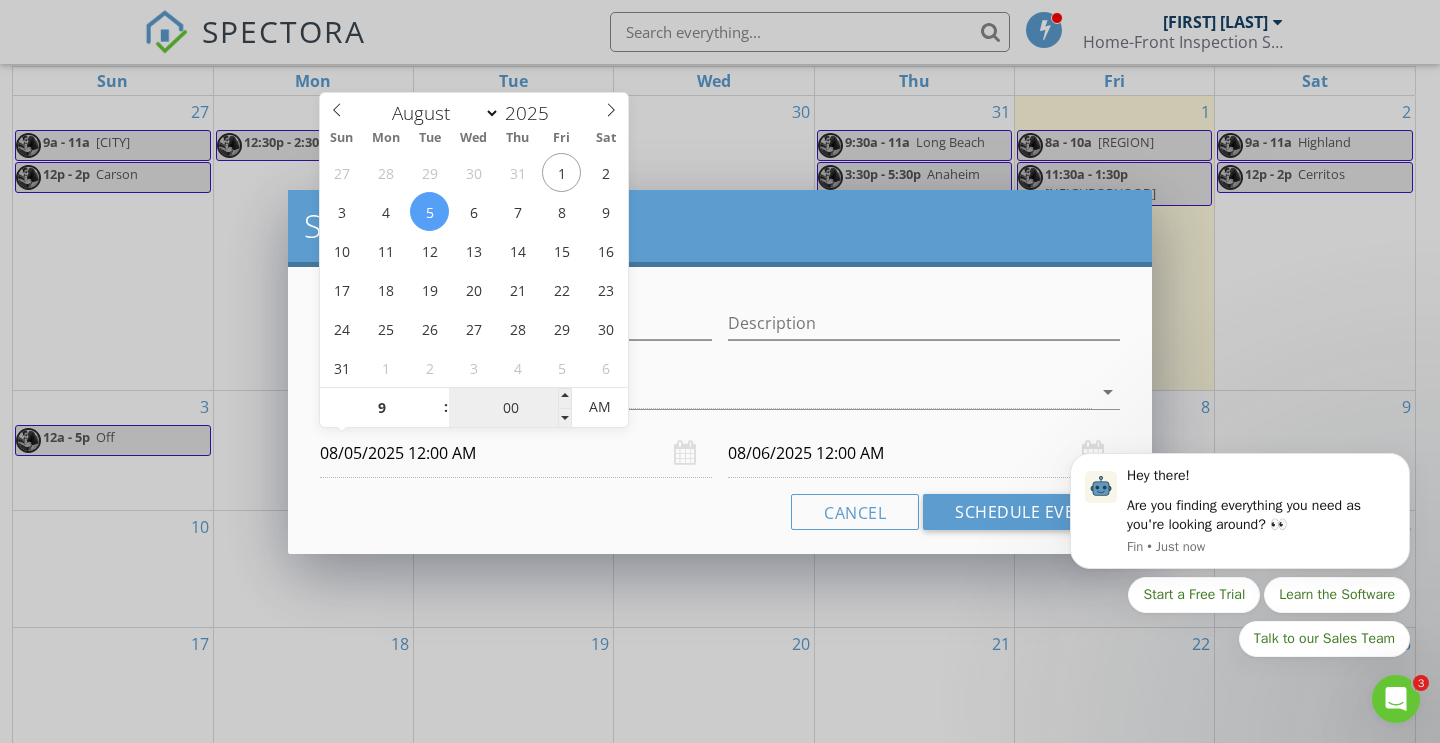 type on "09" 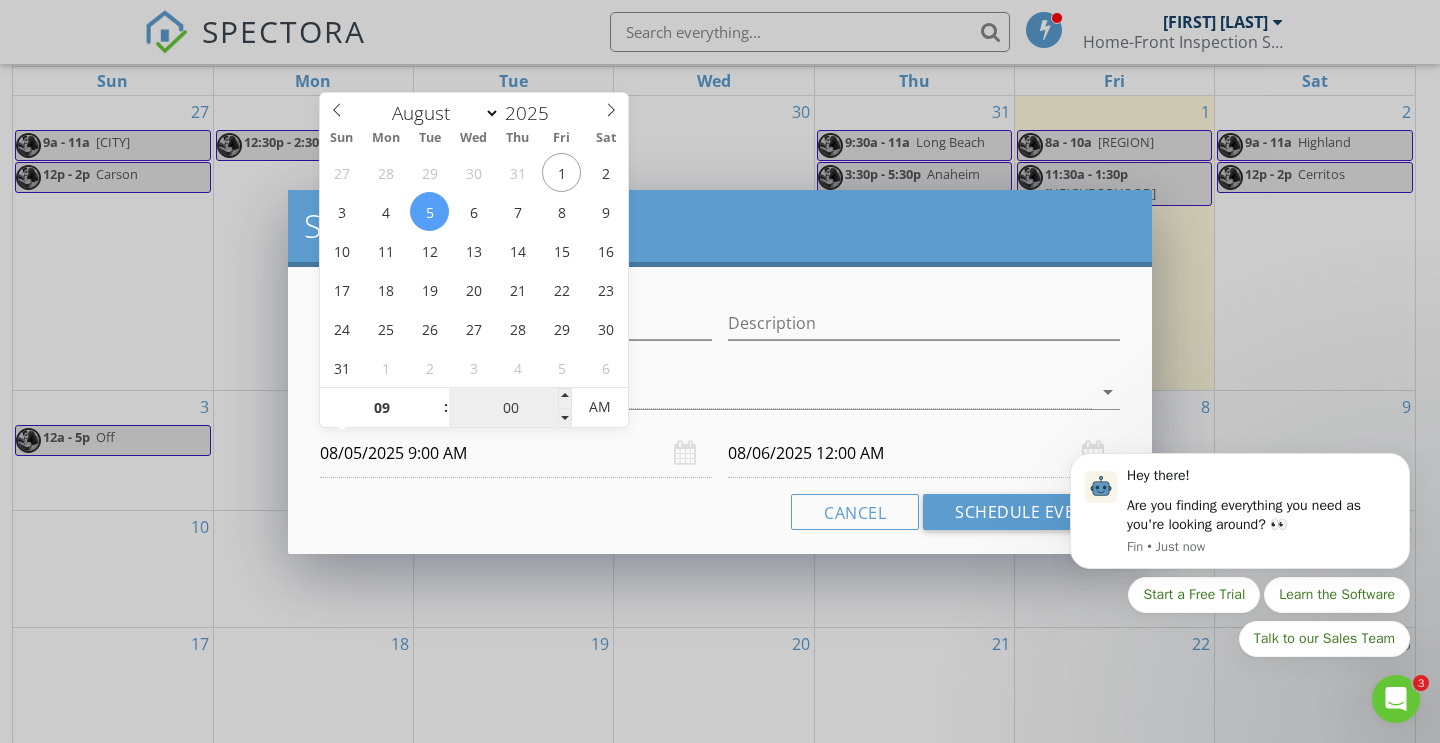 click on "00" at bounding box center (510, 408) 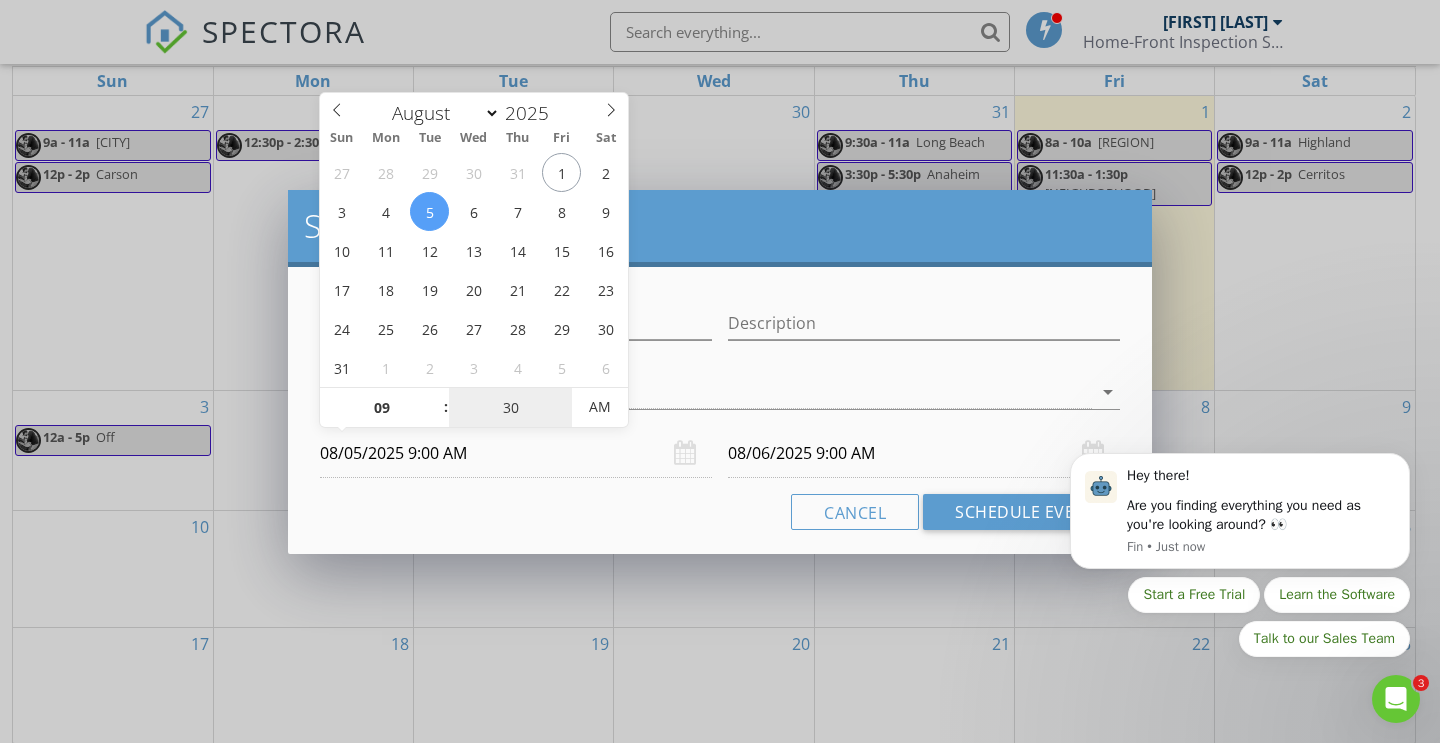 type on "30" 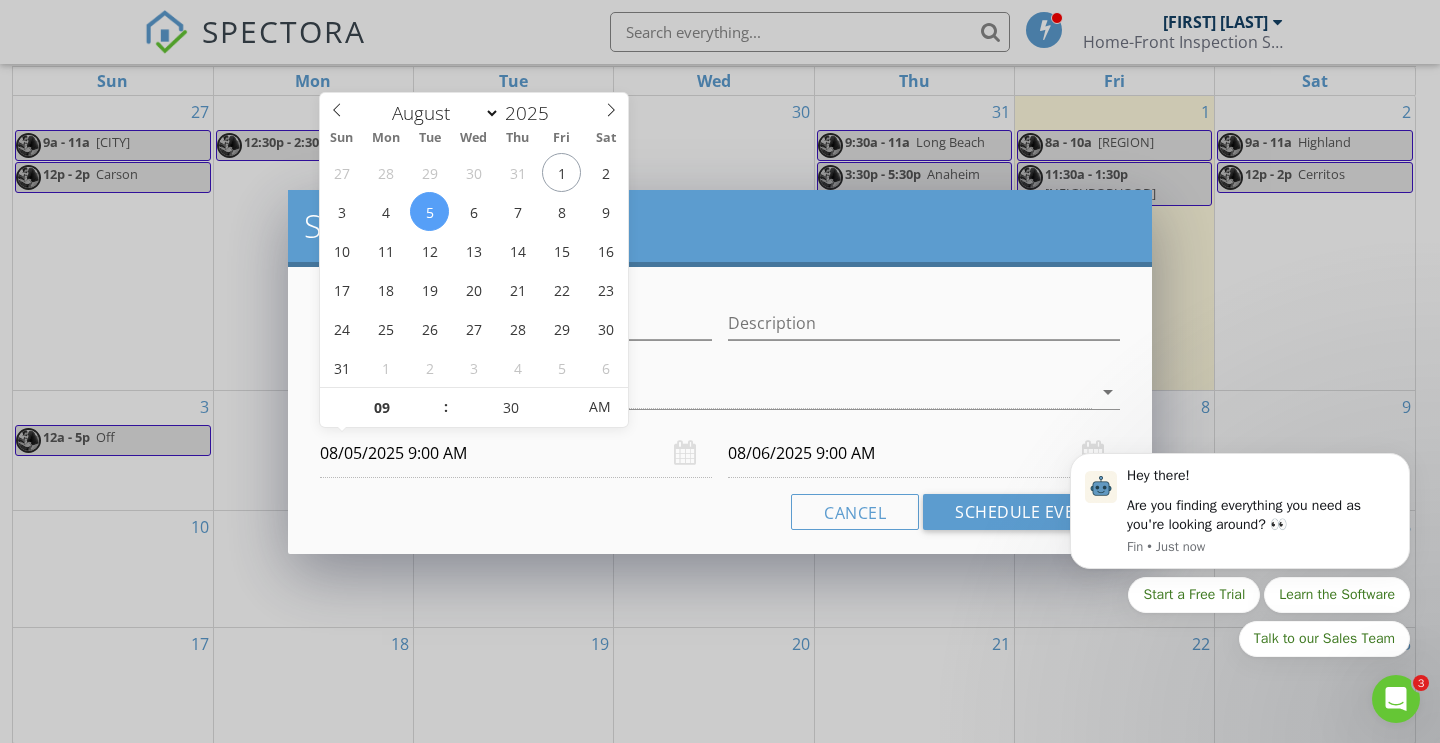 type on "08/05/2025 9:30 AM" 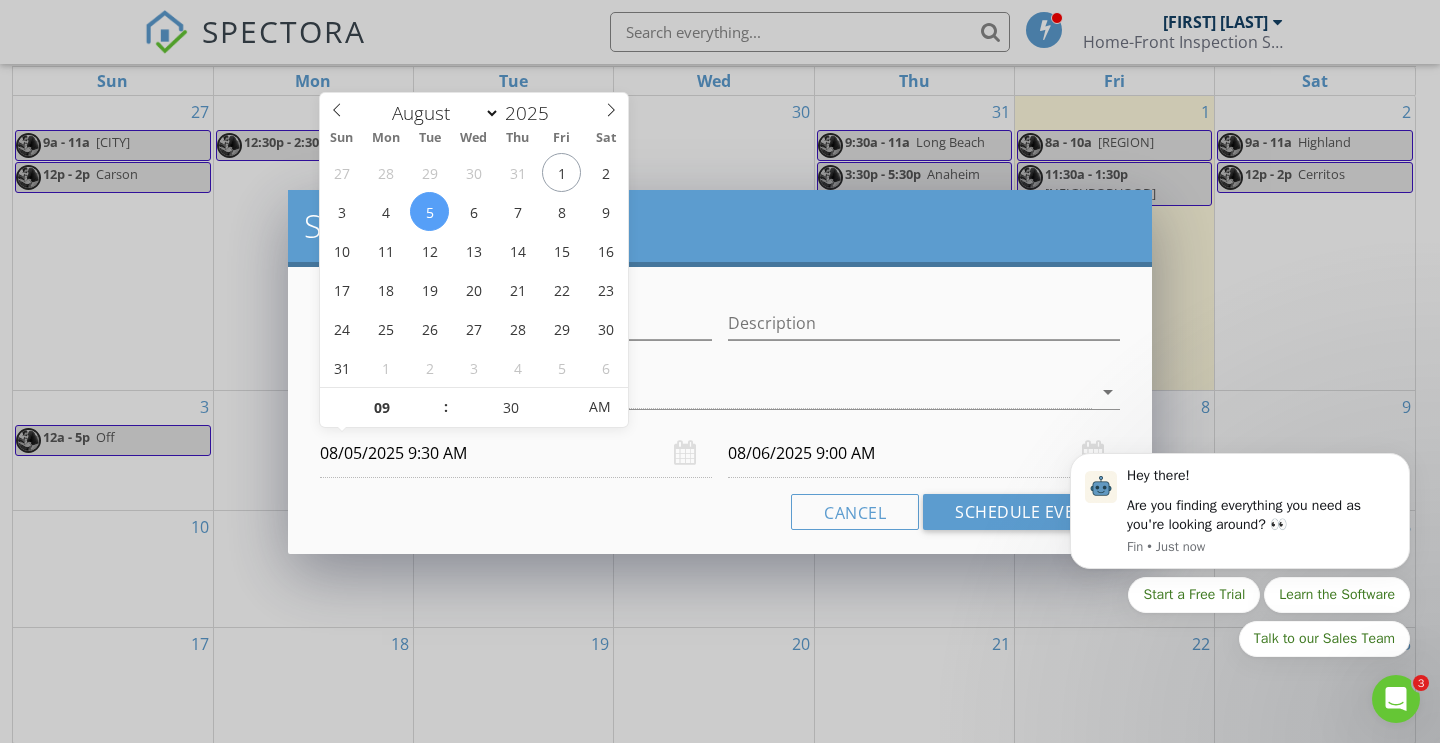 click at bounding box center (720, 423) 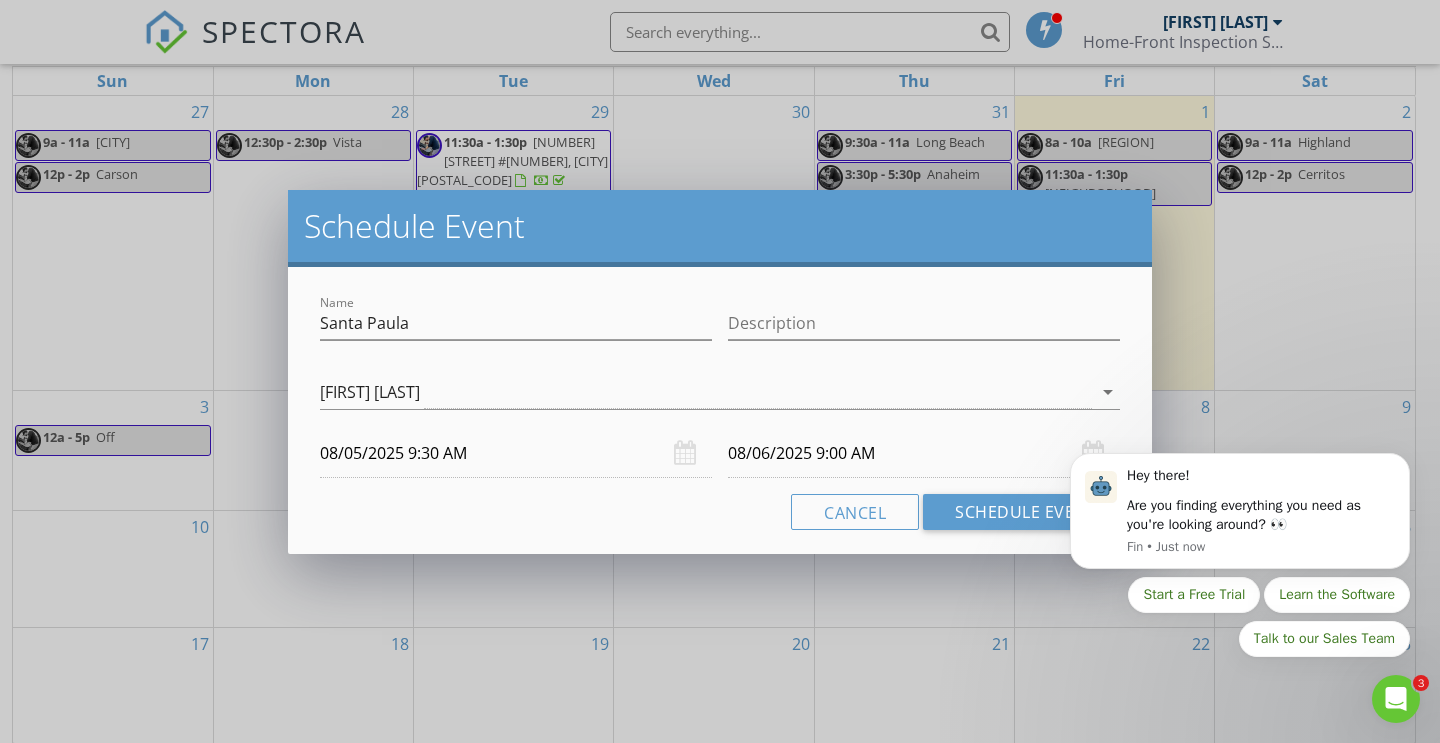 type on "30" 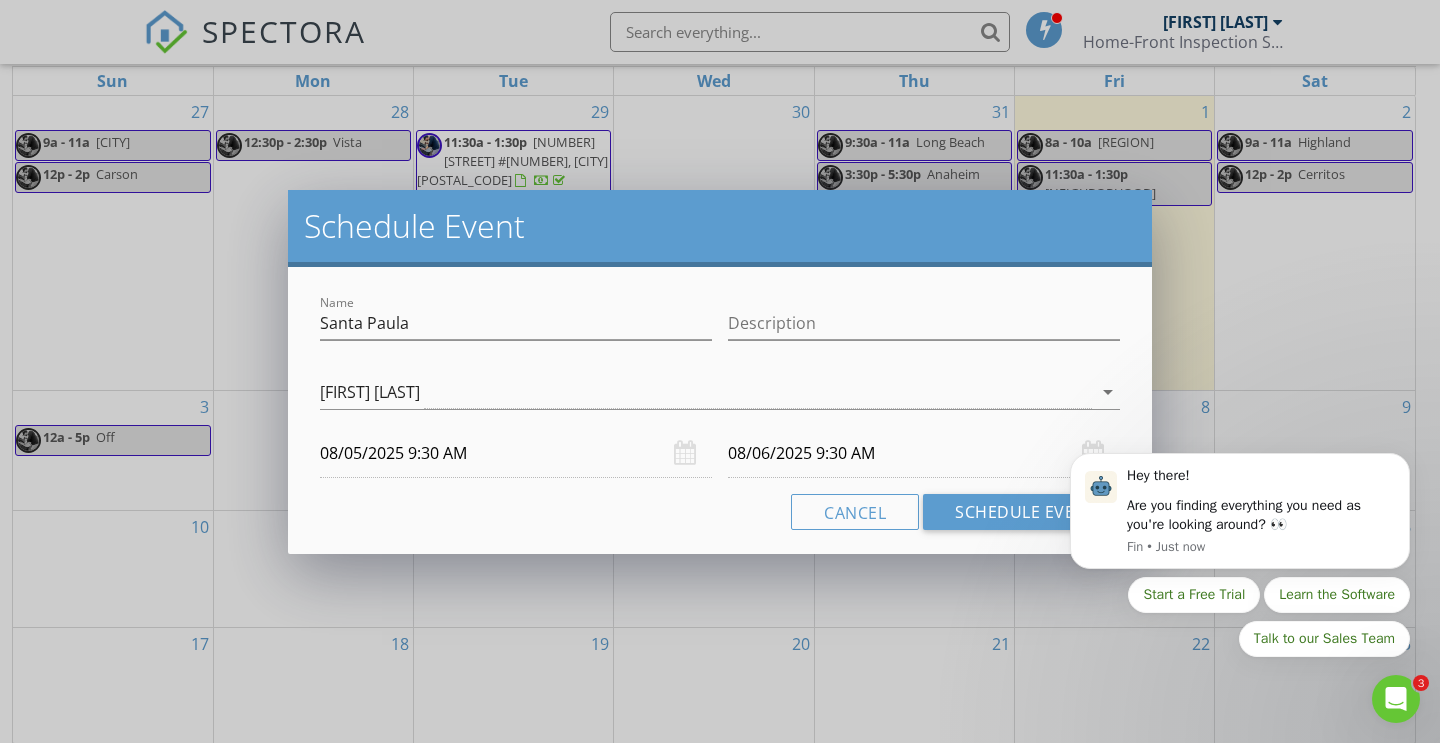 click on "08/06/2025 9:30 AM" at bounding box center (924, 453) 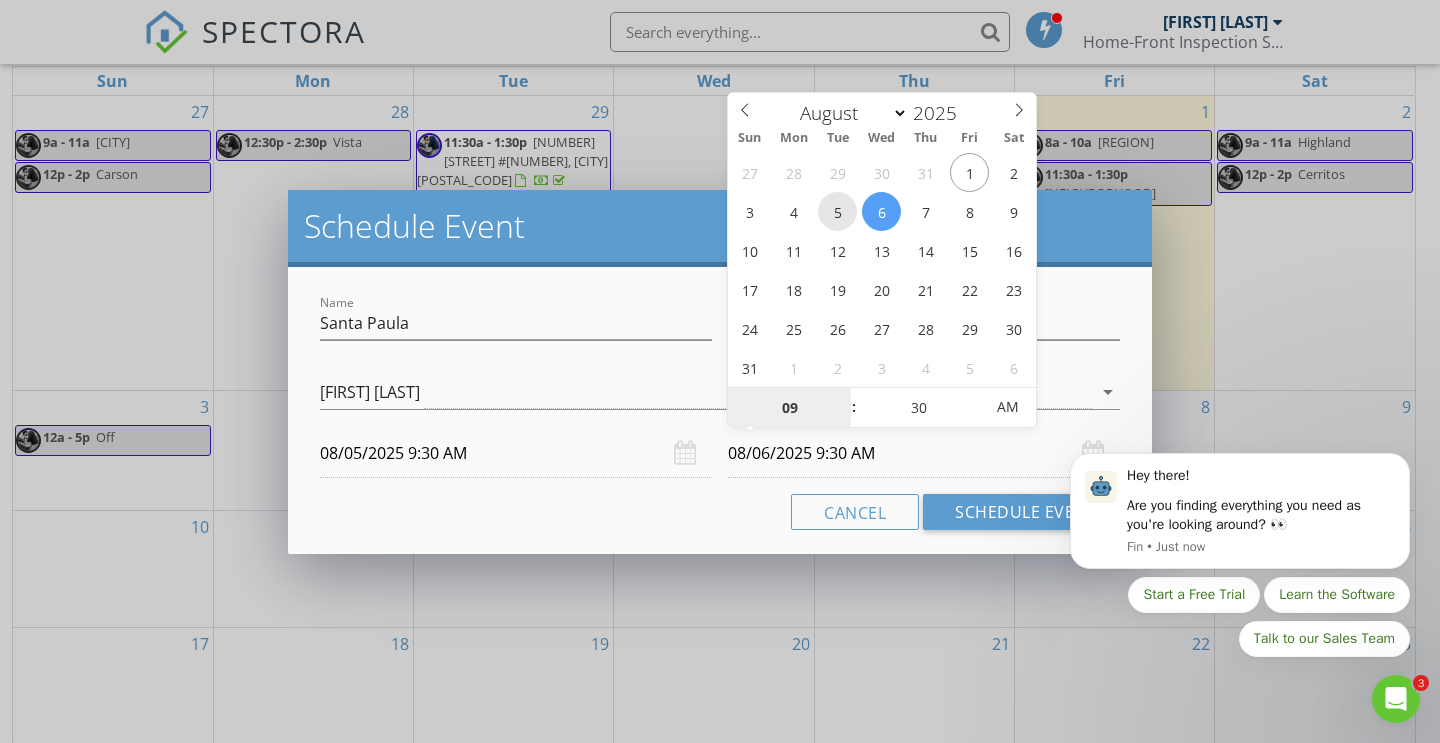 type on "08/05/2025 9:30 AM" 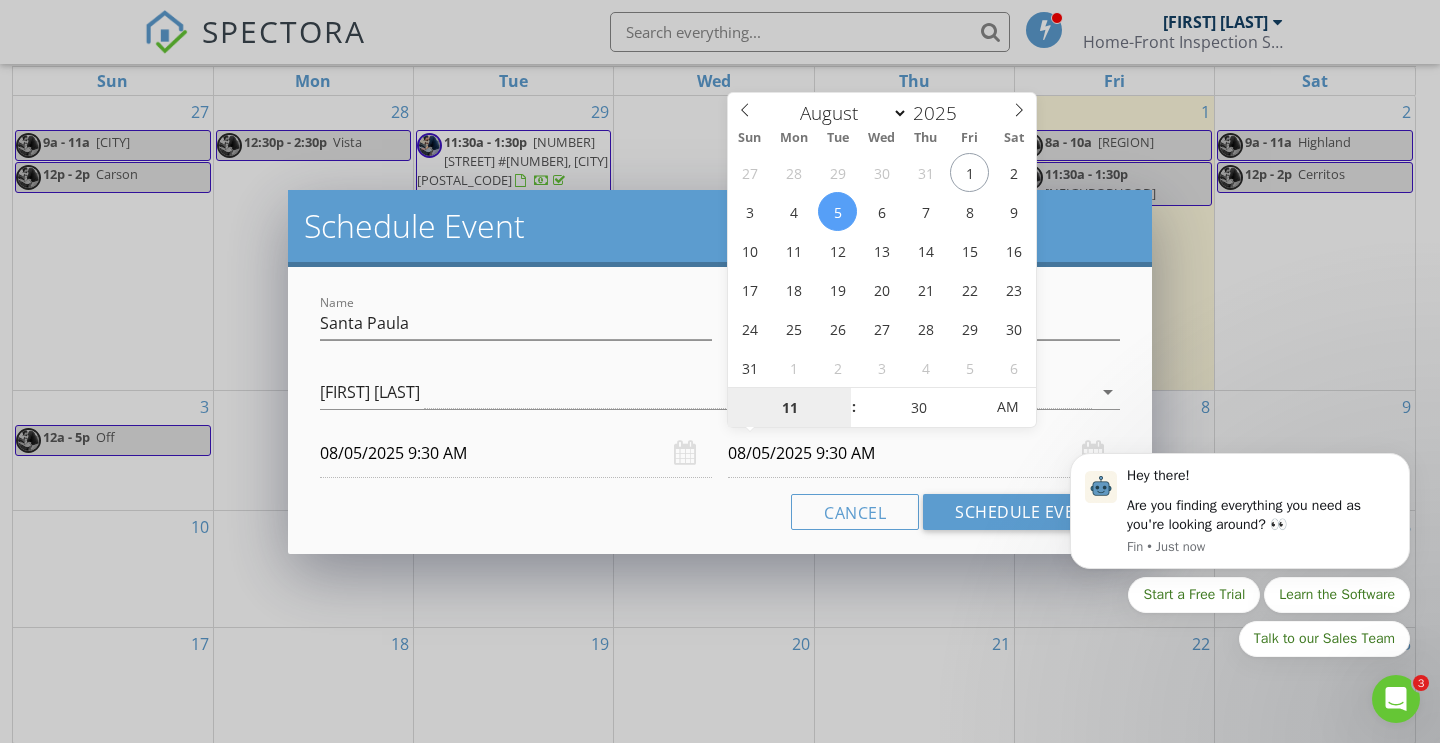 type on "11" 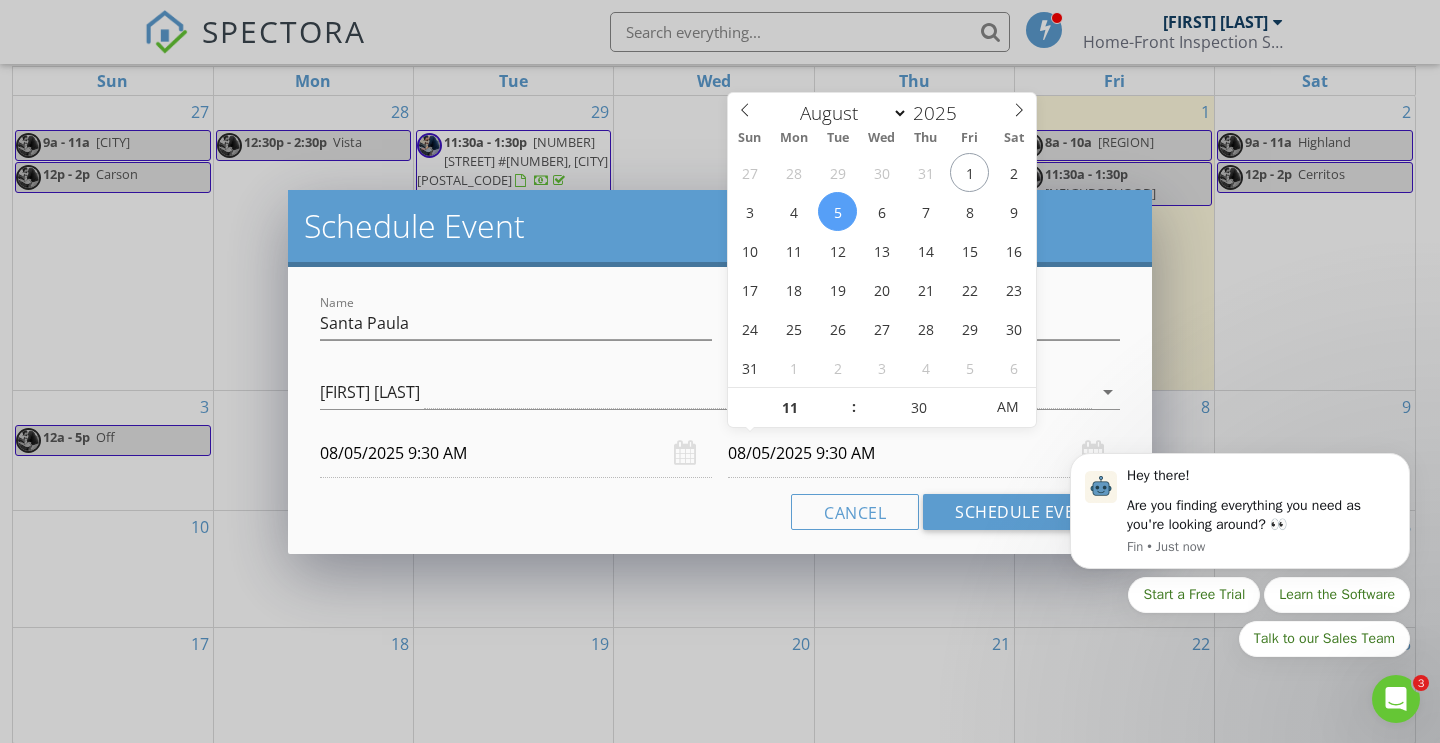 type on "08/05/2025 11:30 AM" 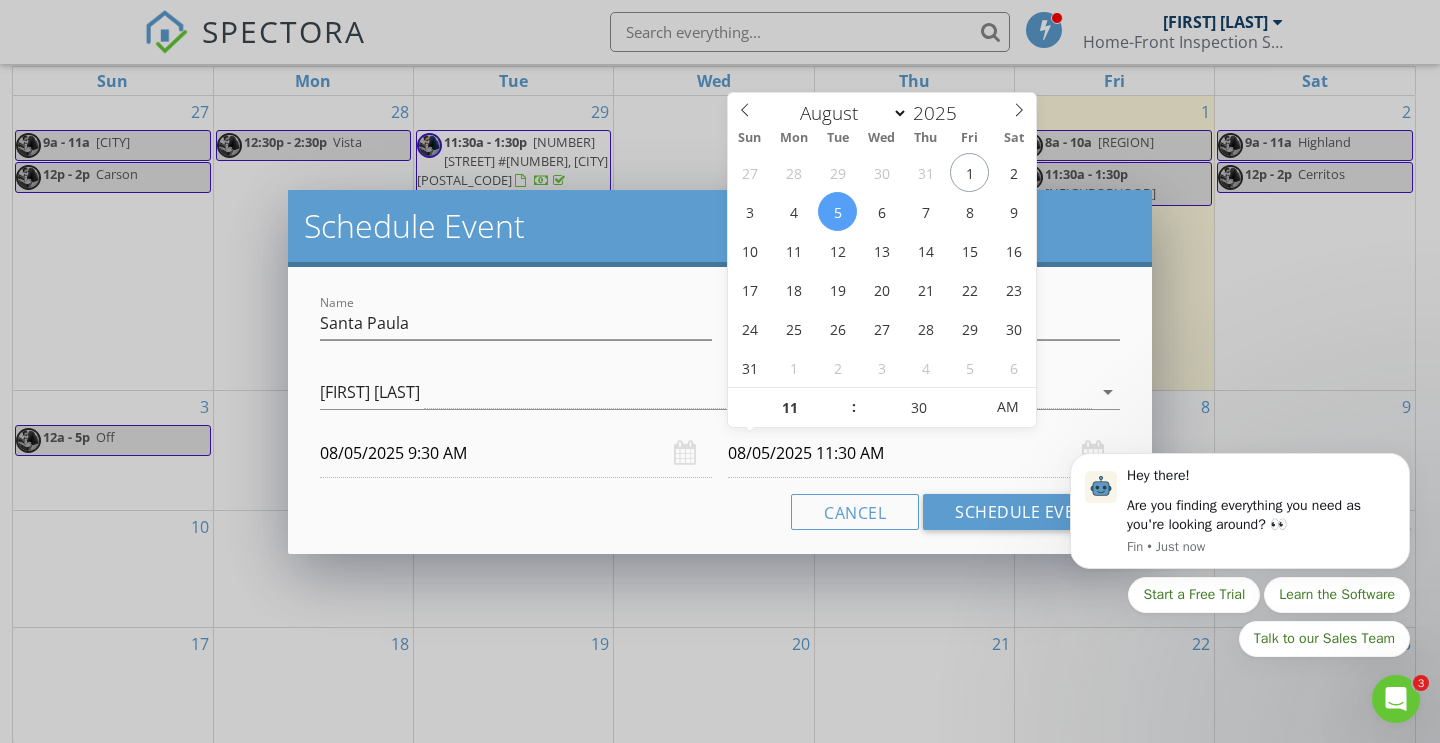 click on "08/05/2025 11:30 AM" at bounding box center (924, 453) 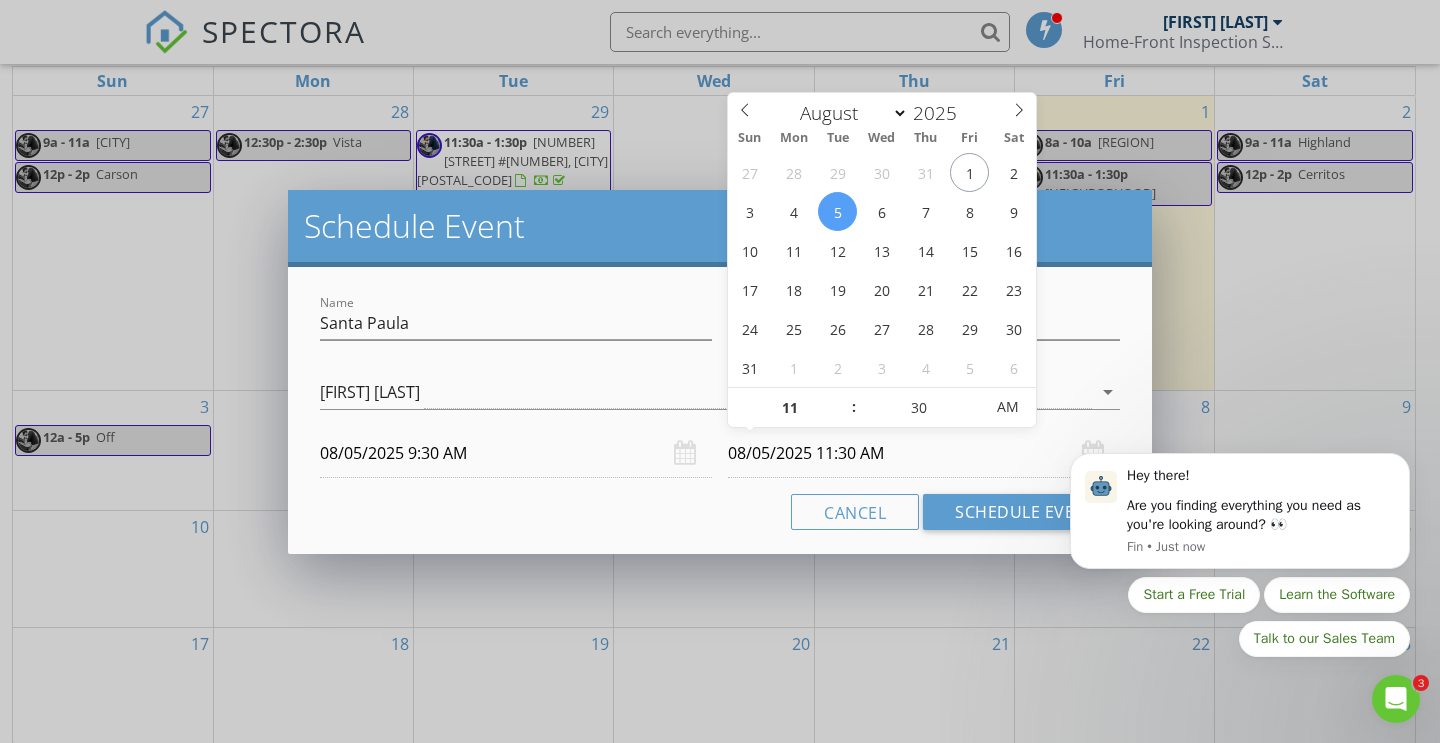 click on "Hey there! Are you finding everything you need as you're looking around? 👀 Fin • Just now Start a Free Trial Learn the Software Talk to our Sales Team" at bounding box center [1240, 517] 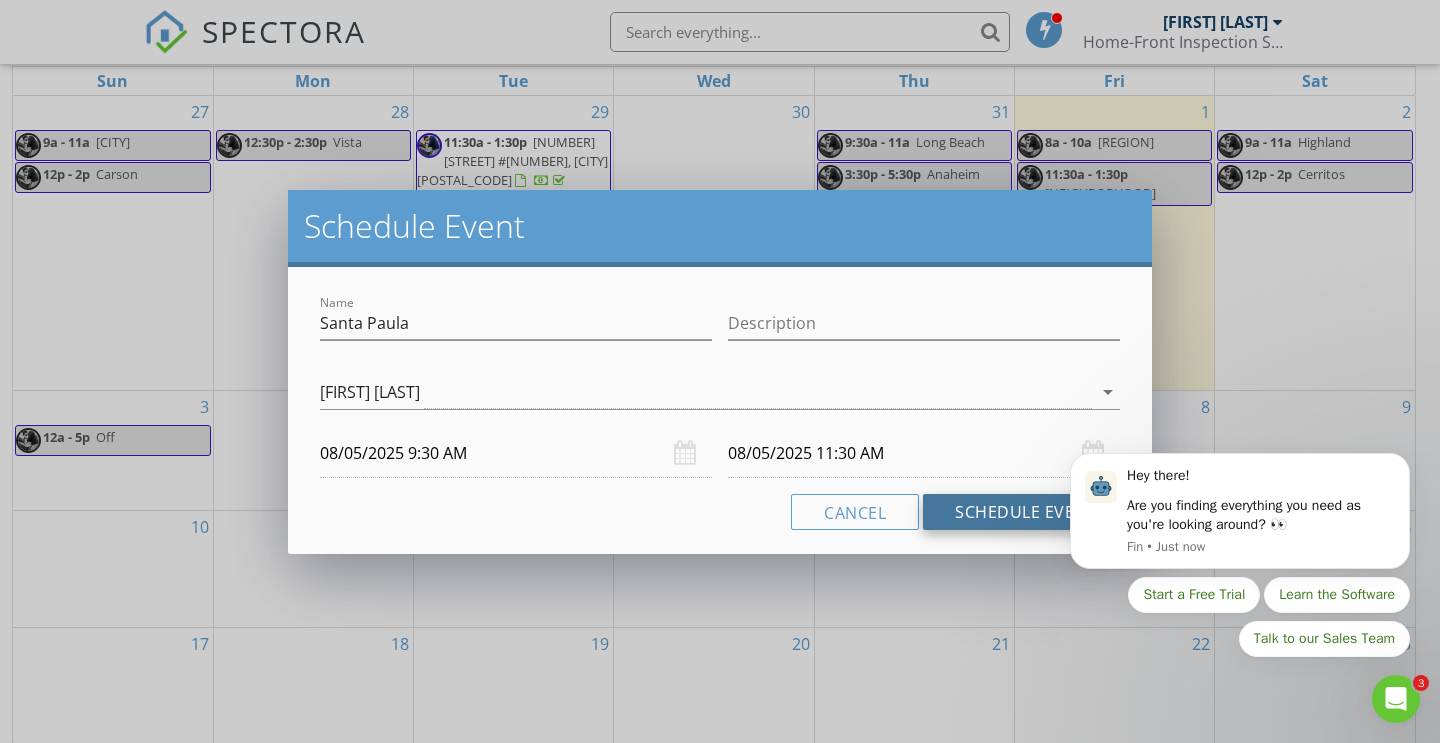 click on "Schedule Event" at bounding box center [1025, 512] 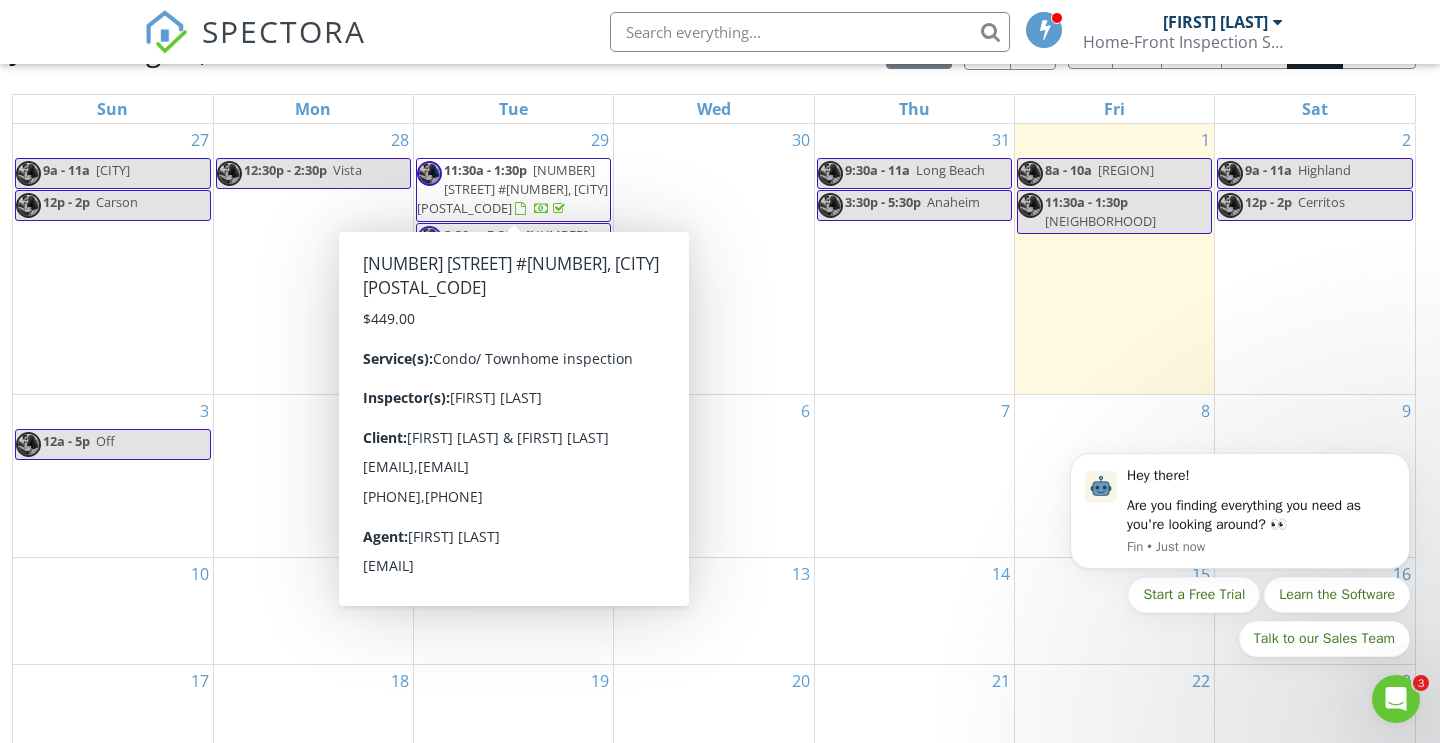 scroll, scrollTop: 227, scrollLeft: 0, axis: vertical 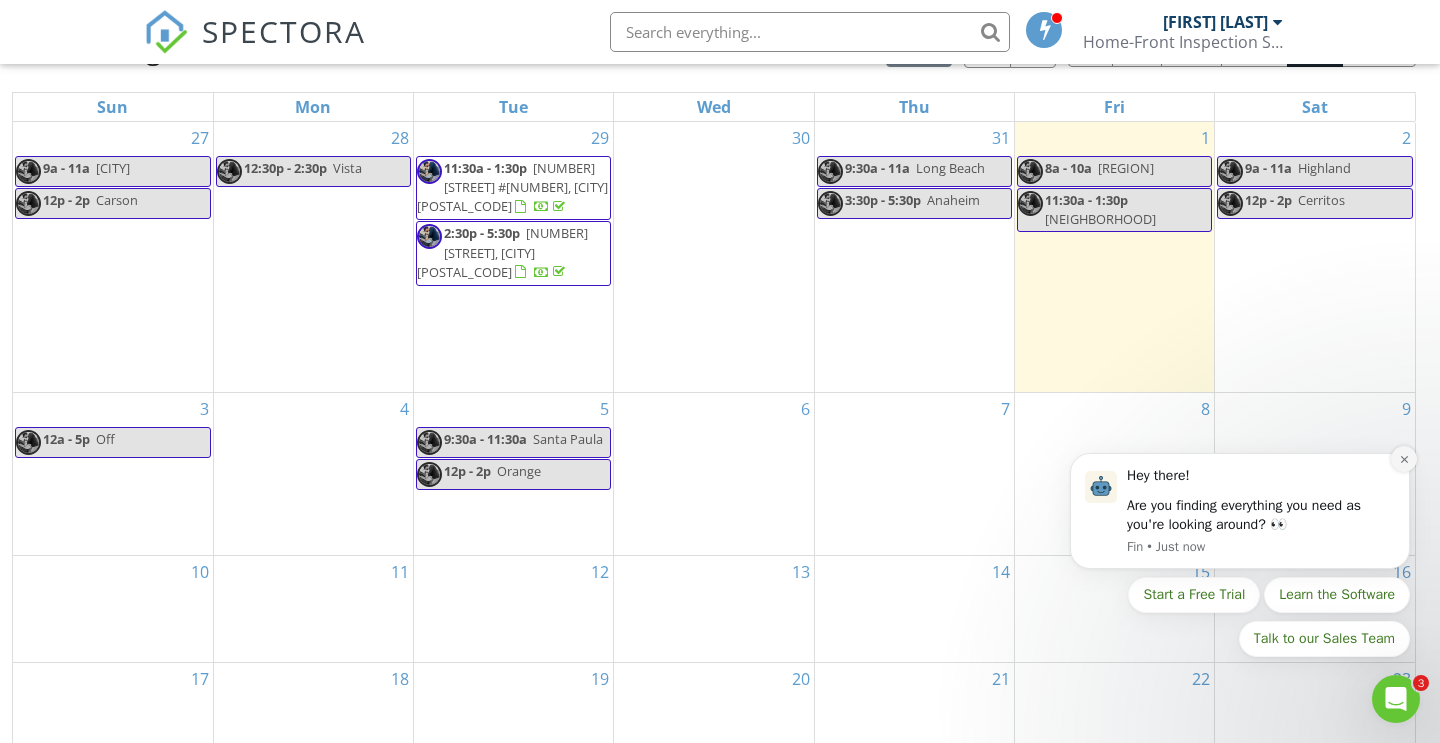 click at bounding box center (1404, 459) 